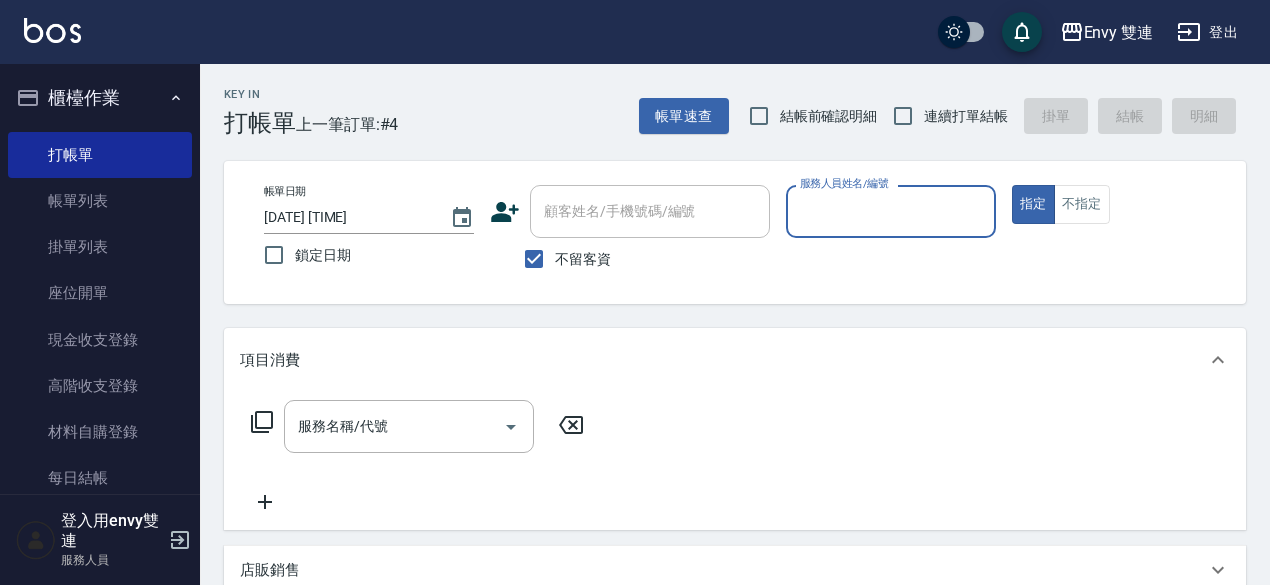 scroll, scrollTop: 0, scrollLeft: 0, axis: both 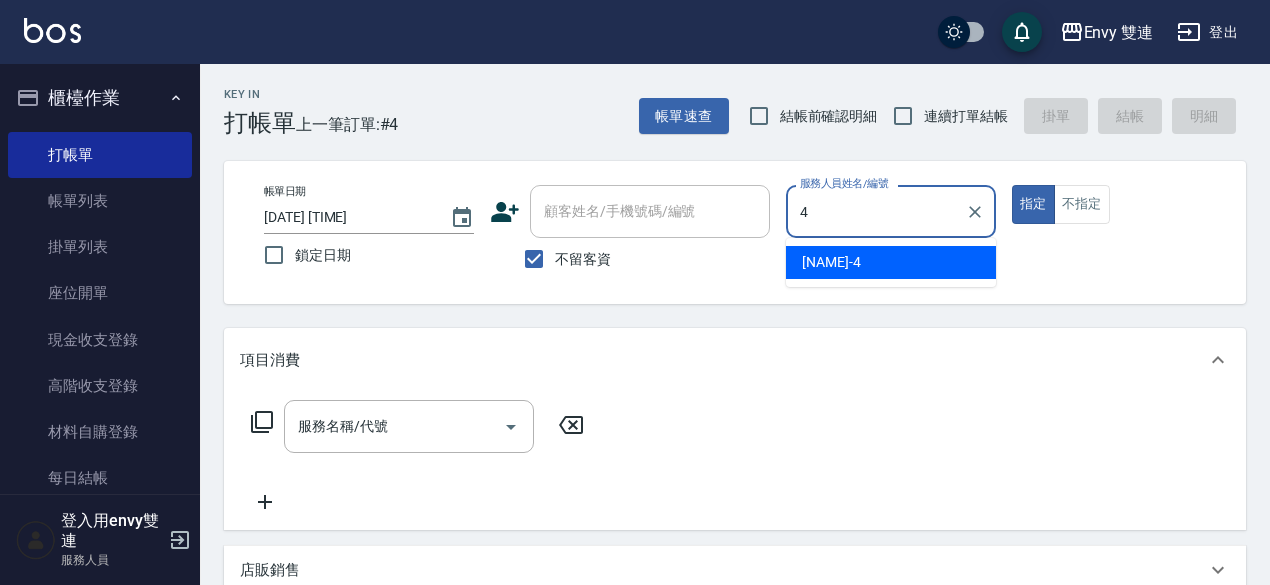 type on "[NAME]-[AGE]" 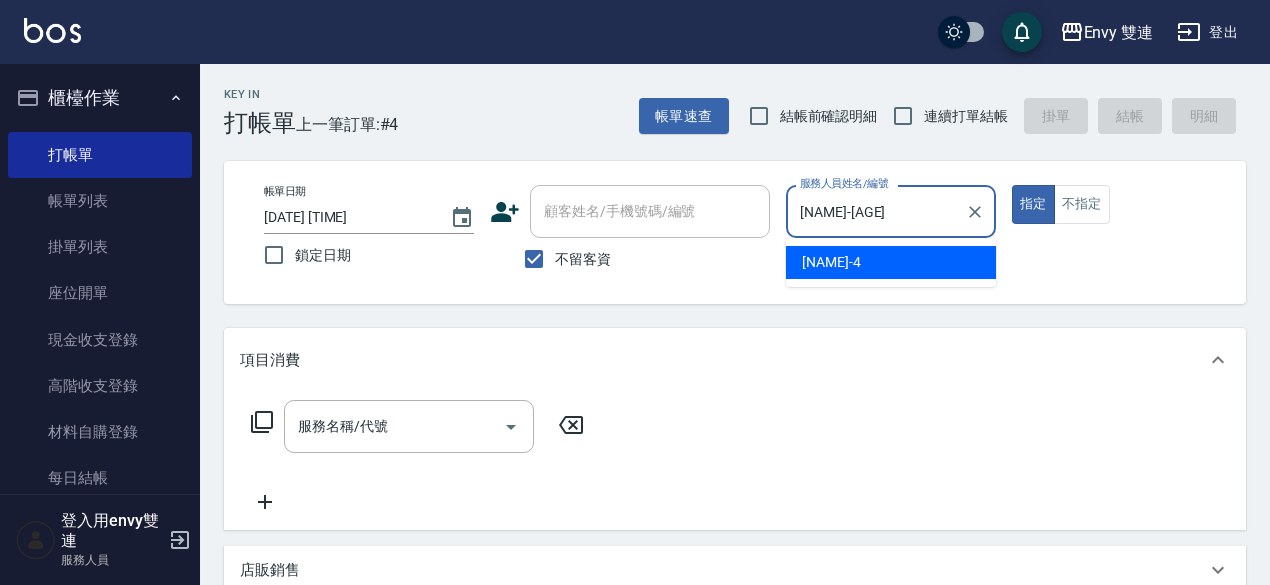 type on "true" 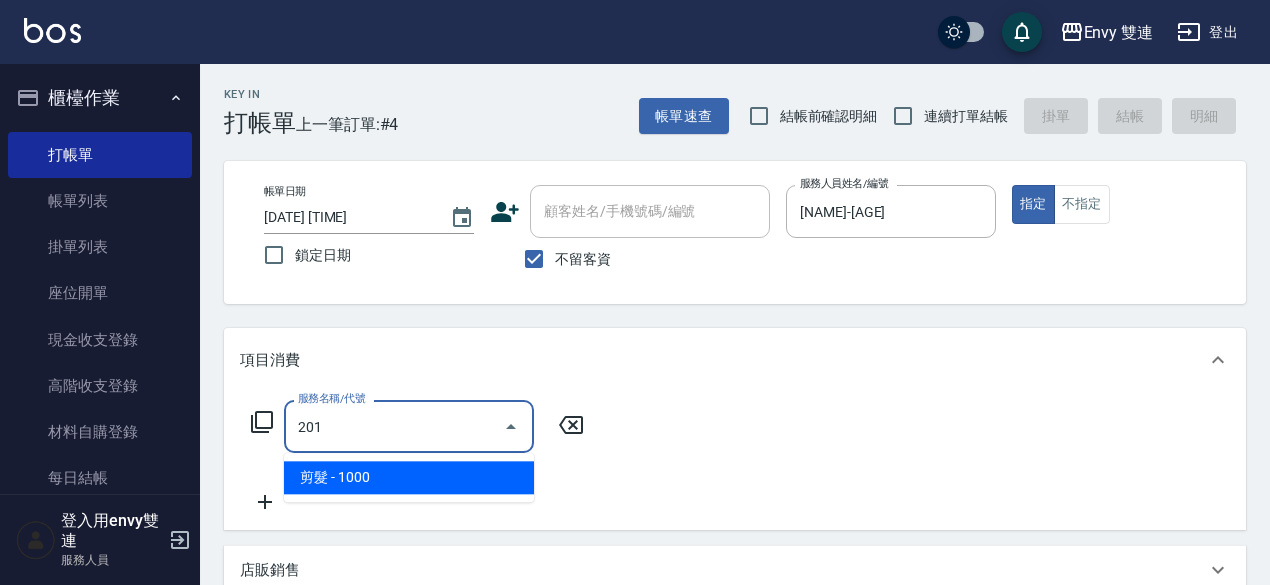 type on "剪髮(201)" 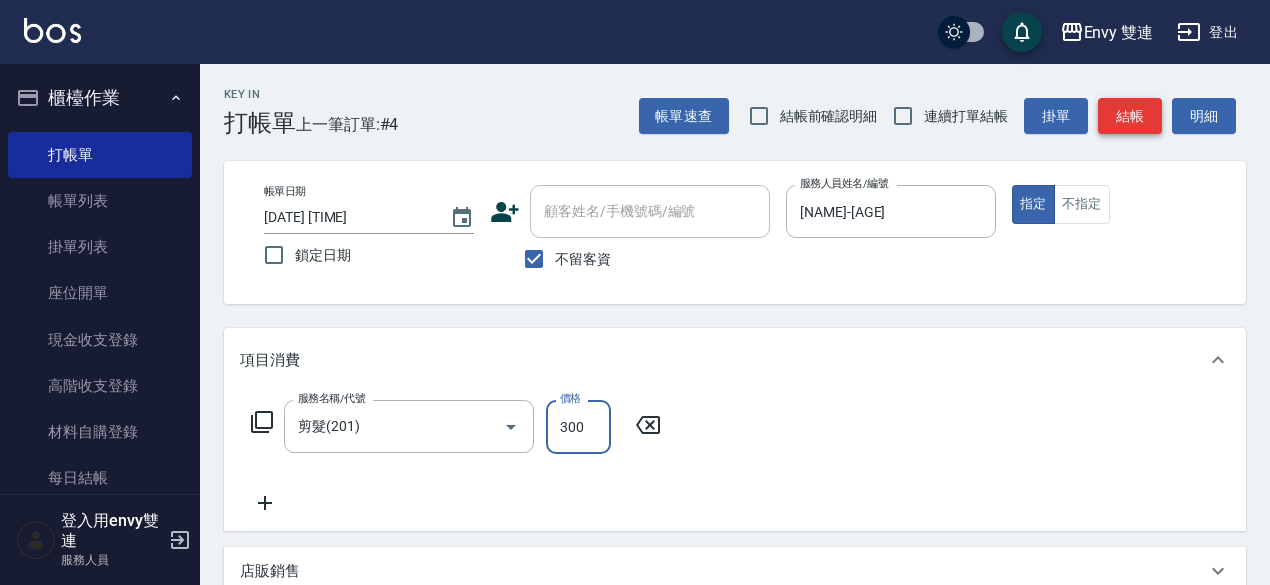 type on "300" 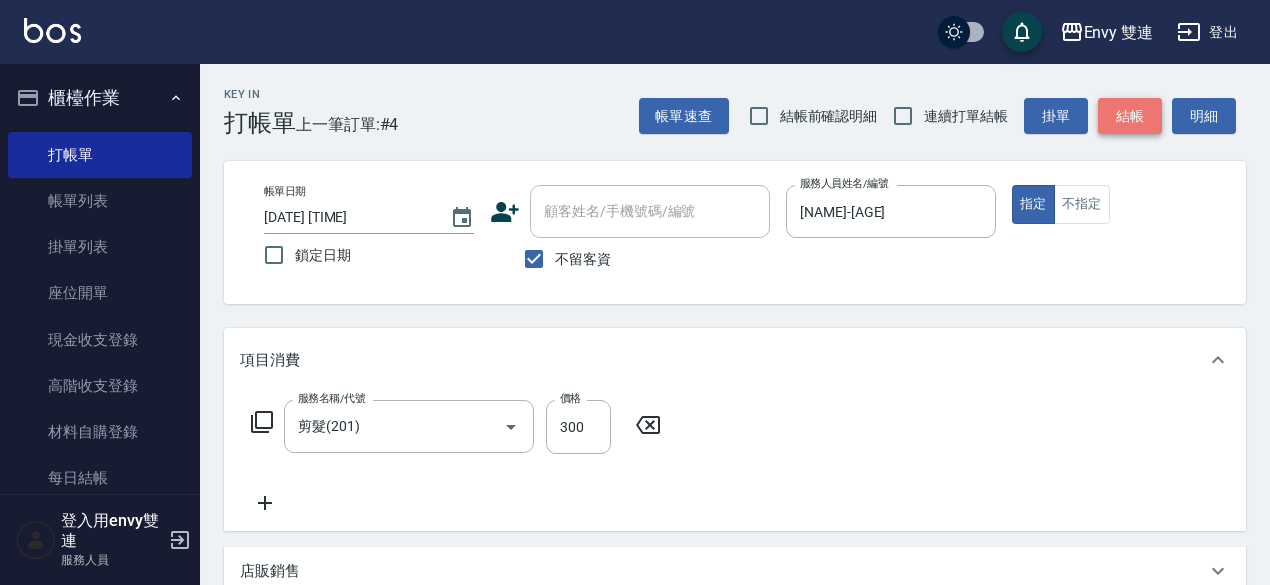 click on "結帳" at bounding box center (1130, 116) 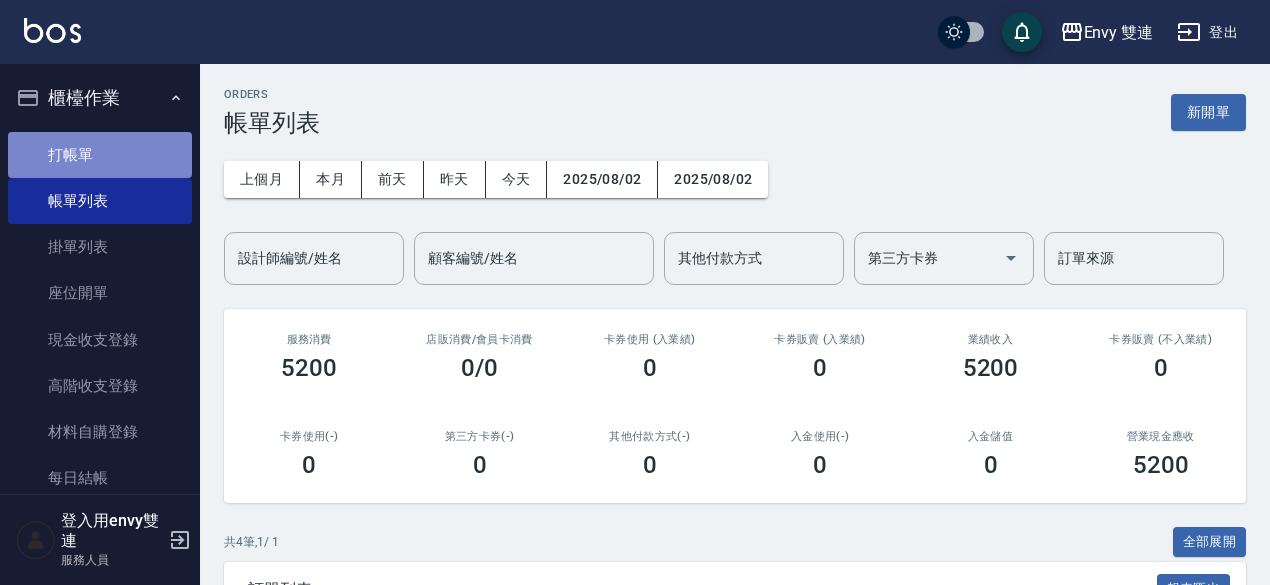 click on "打帳單" at bounding box center (100, 155) 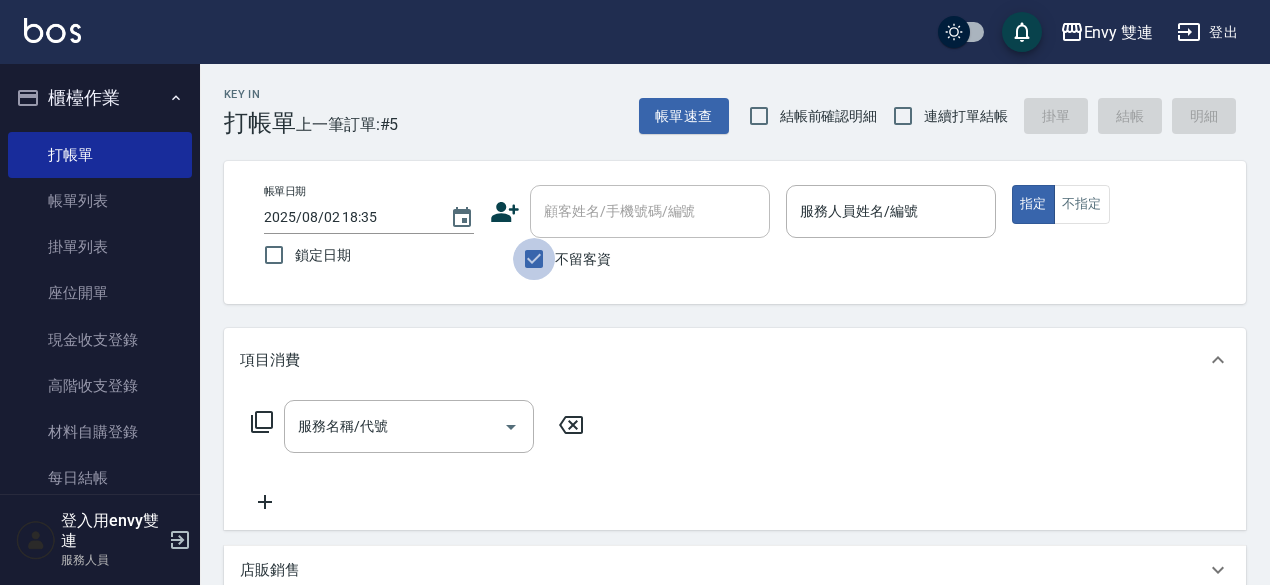click on "不留客資" at bounding box center (534, 259) 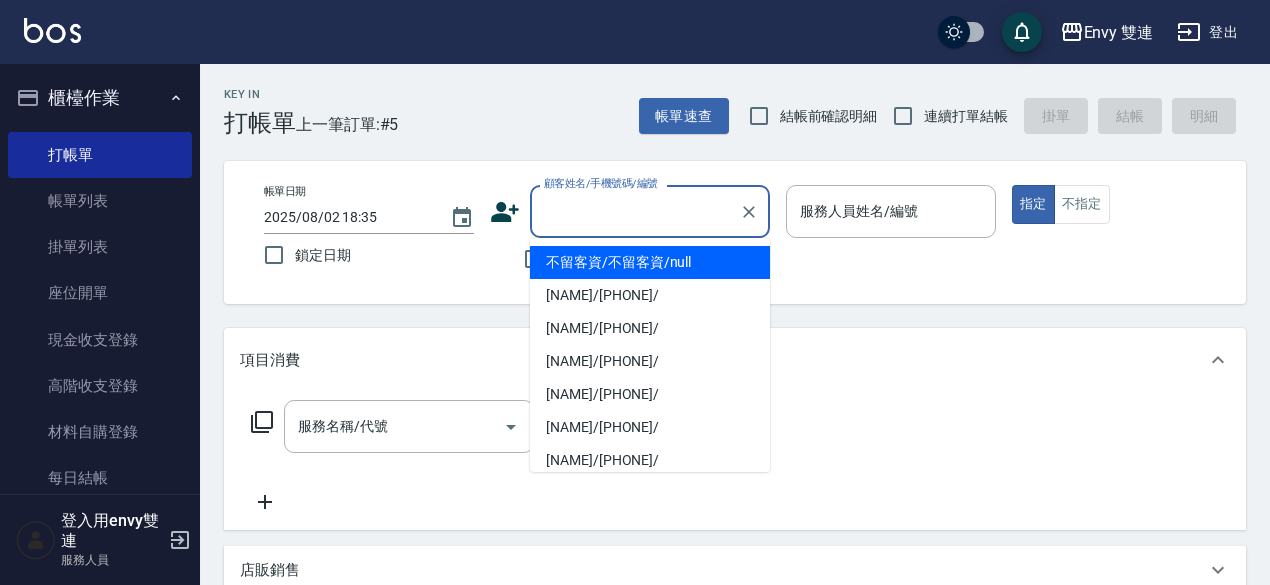 click on "顧客姓名/手機號碼/編號" at bounding box center [635, 211] 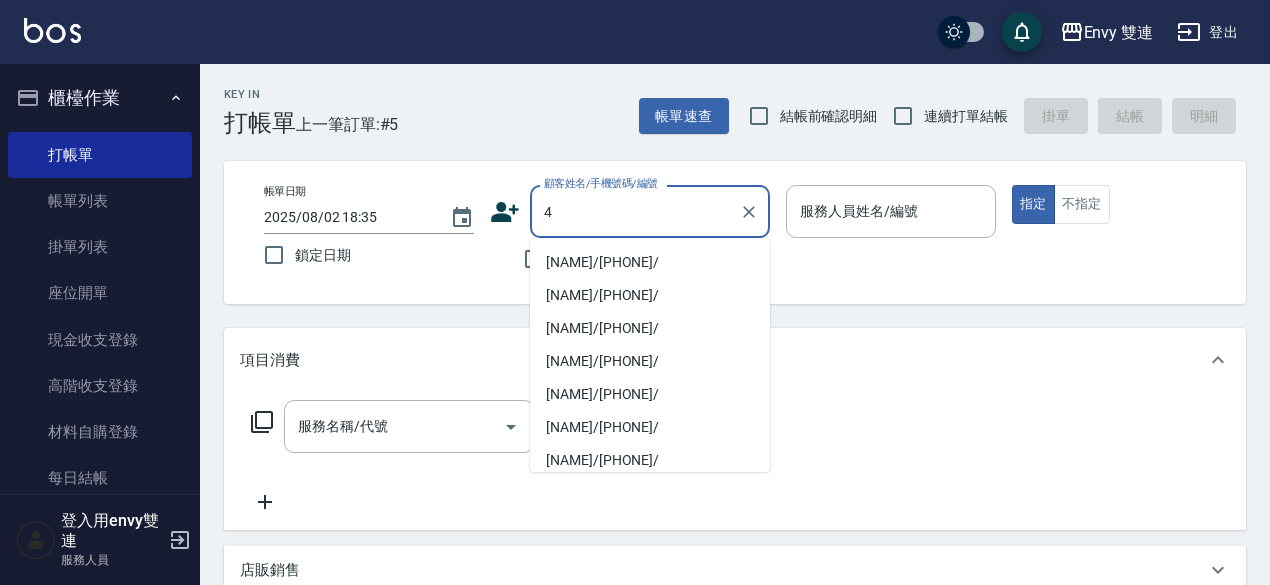 type 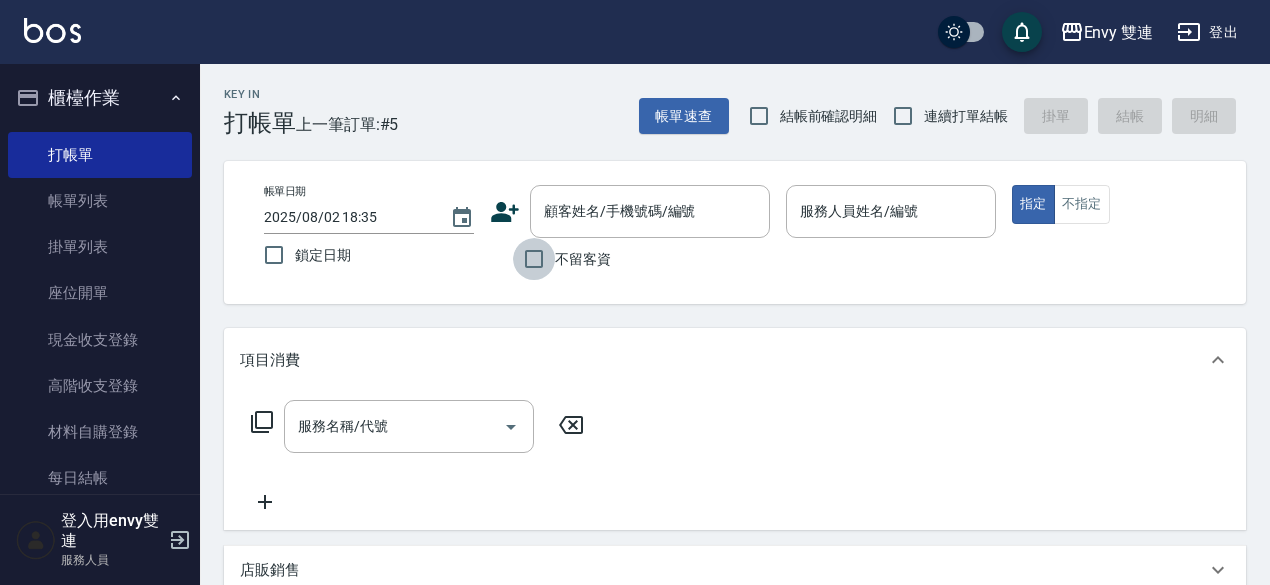 click on "不留客資" at bounding box center [534, 259] 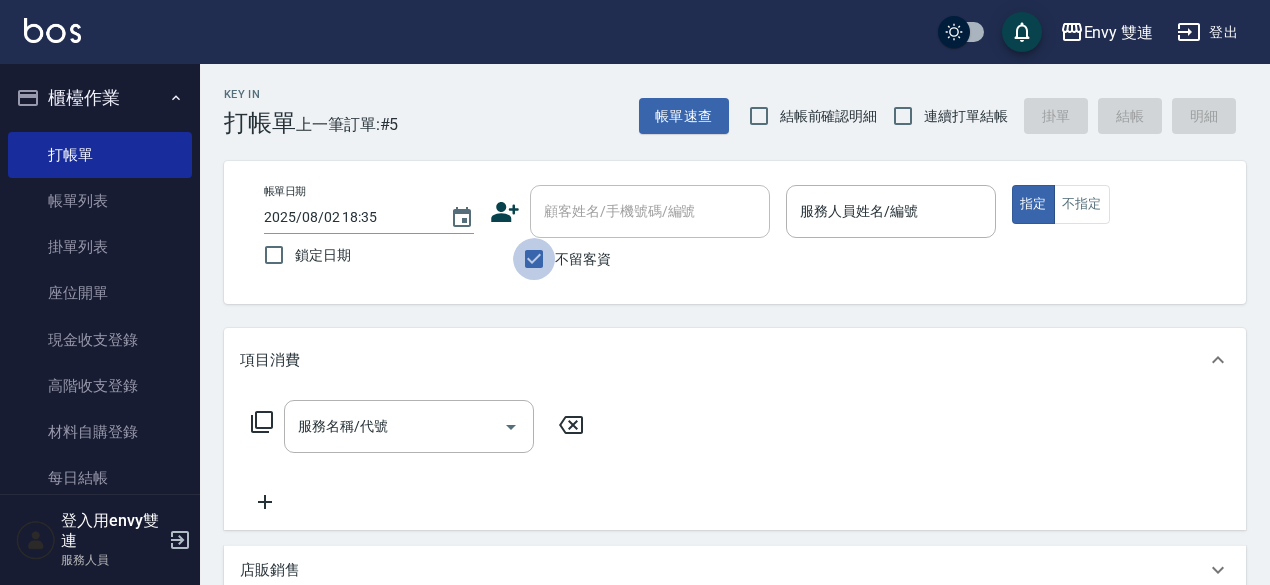 click on "不留客資" at bounding box center [534, 259] 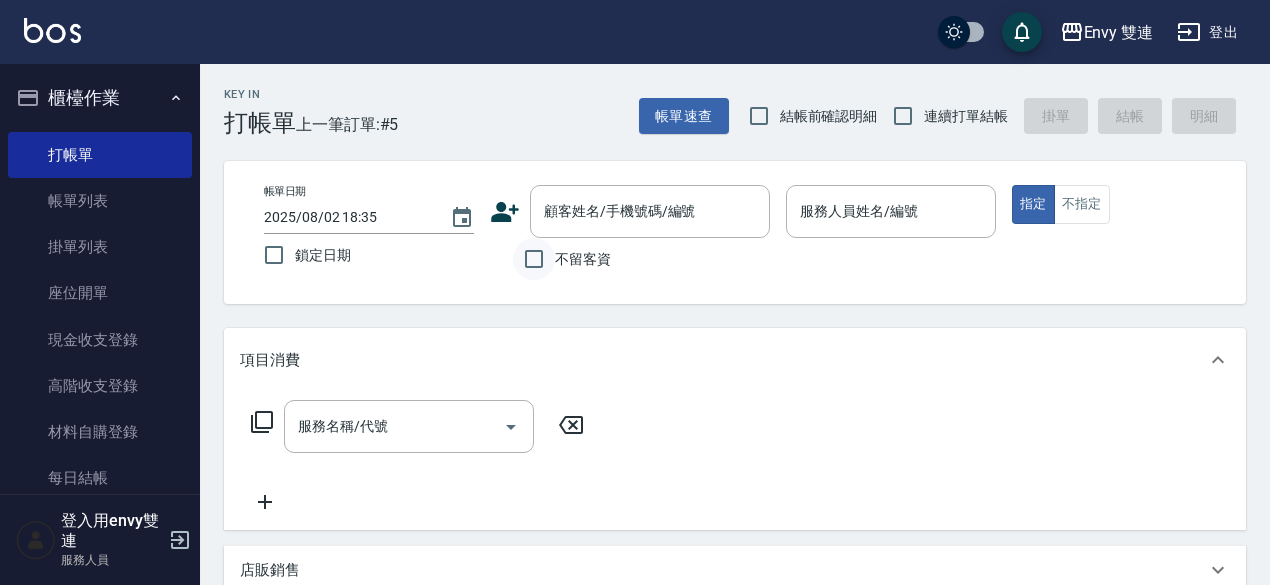 click on "不留客資" at bounding box center [534, 259] 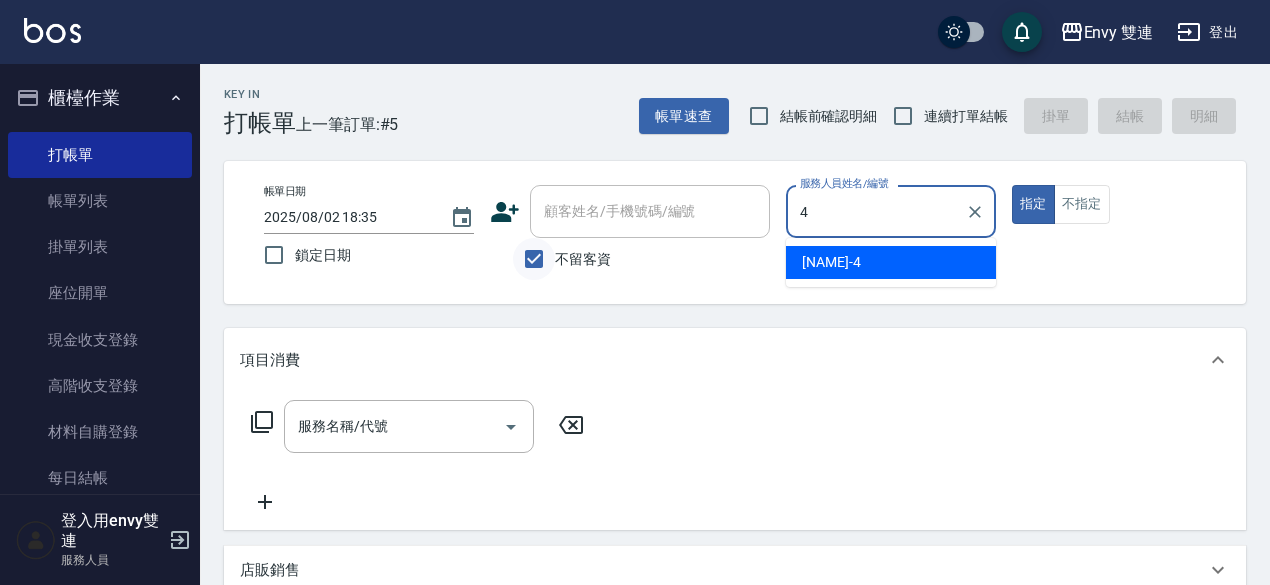 type on "[NAME]-[AGE]" 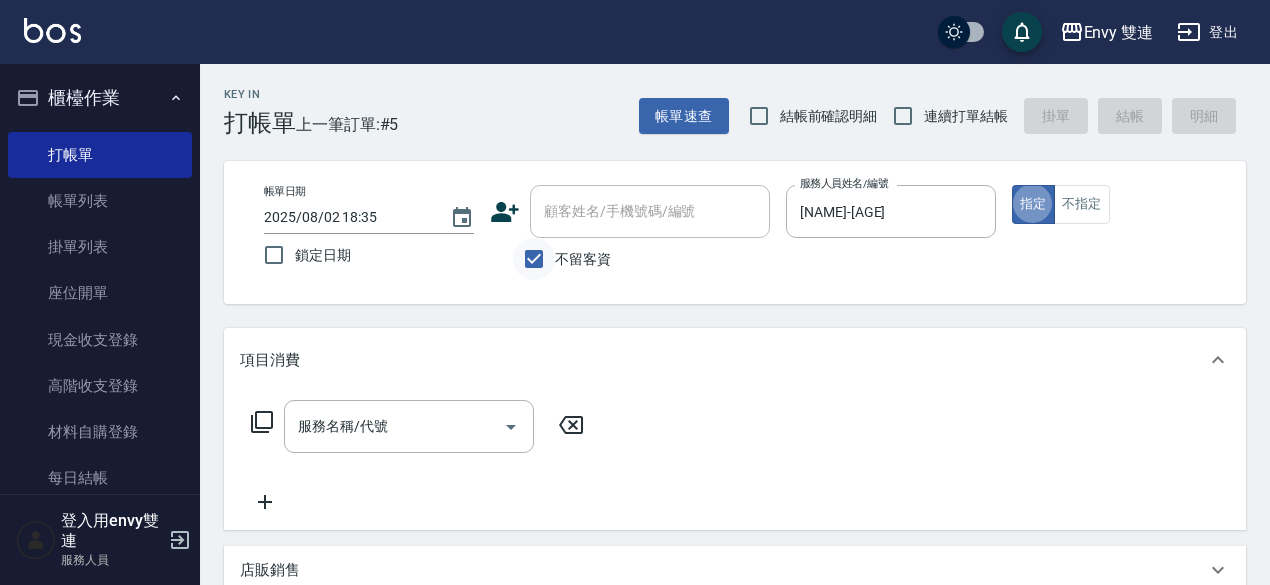 type on "true" 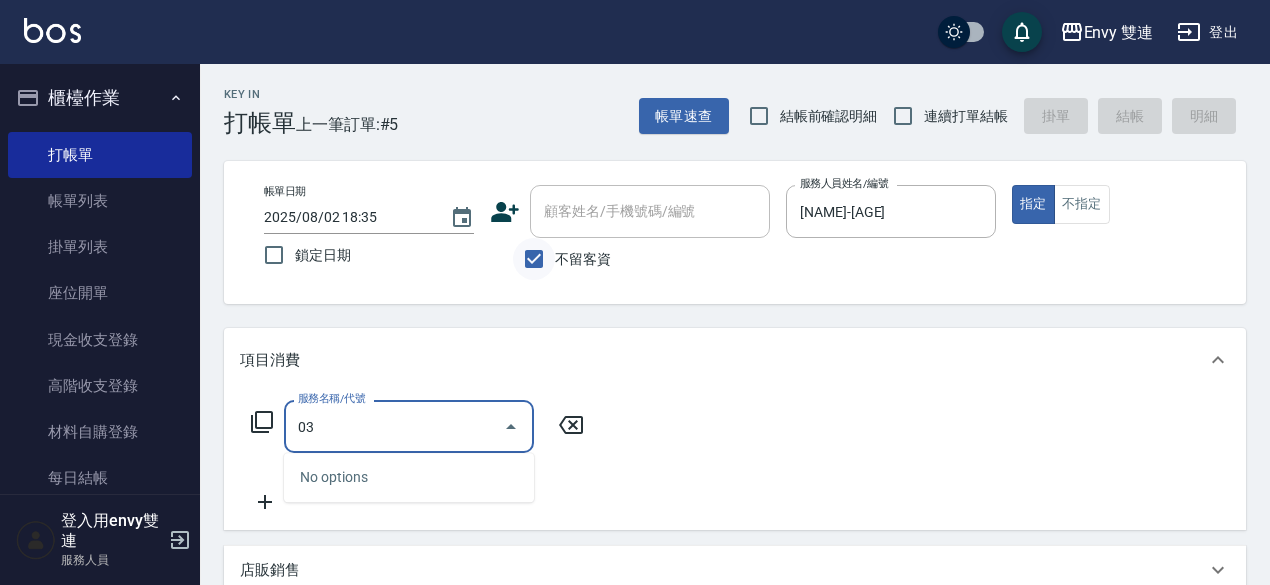 type on "0" 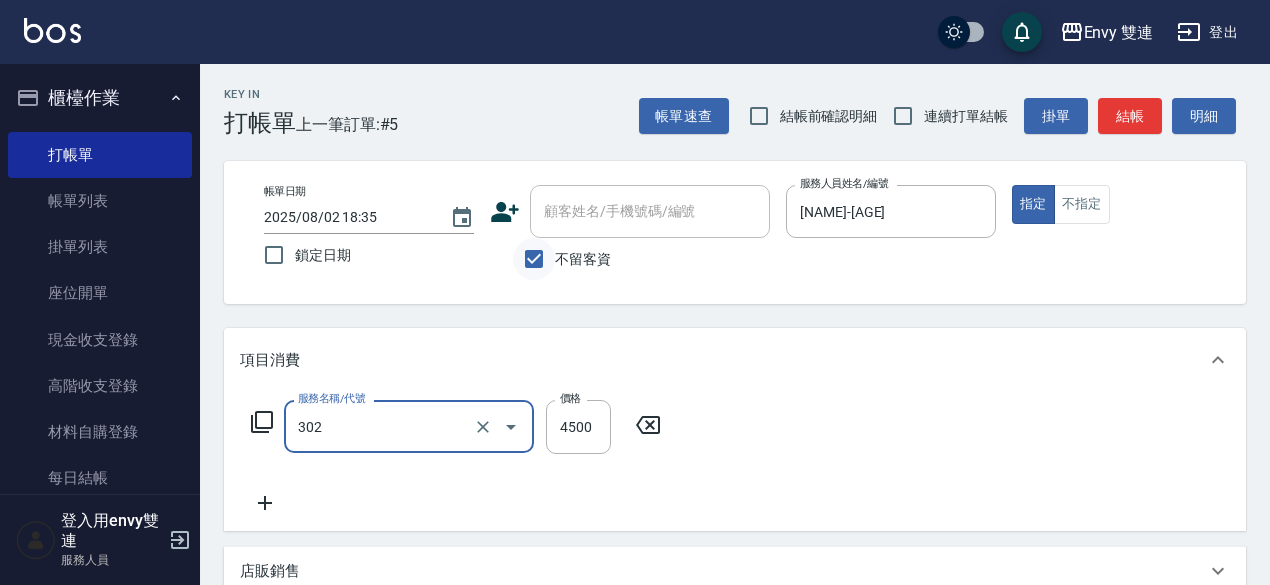 type on "水質感熱塑燙(302)" 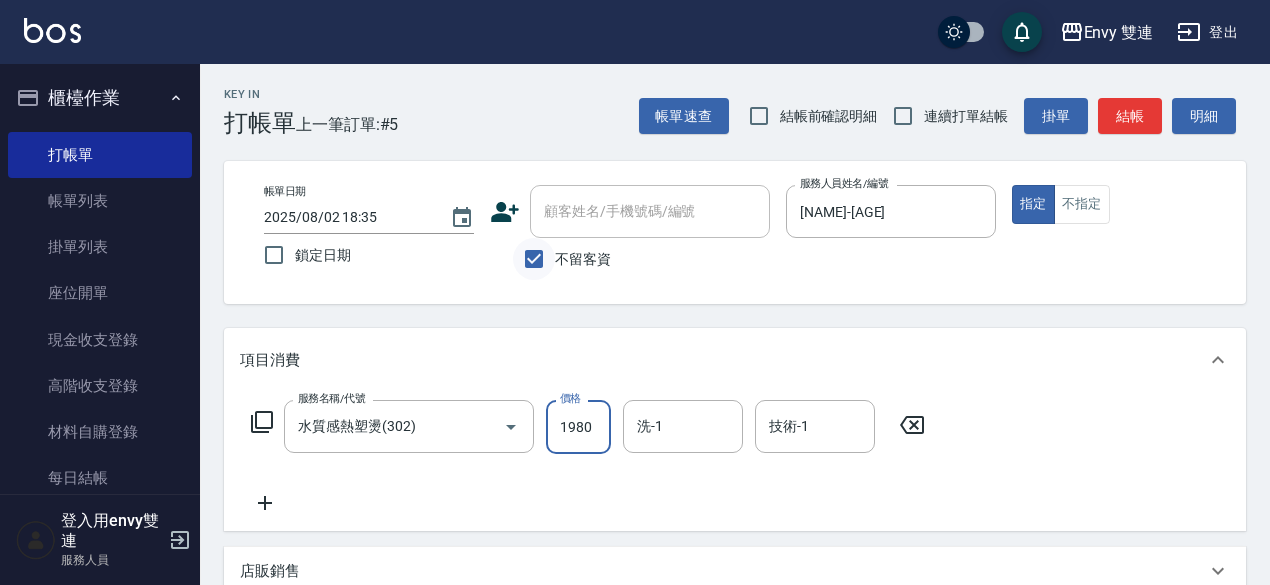 type on "1980" 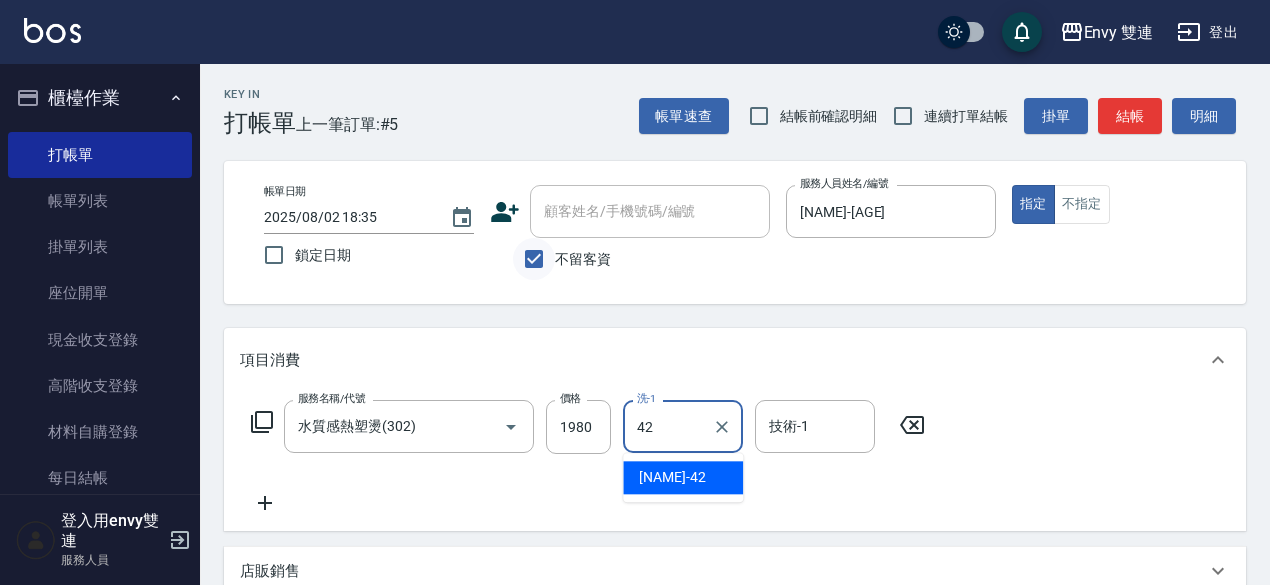 type on "[NAME]-[AGE]" 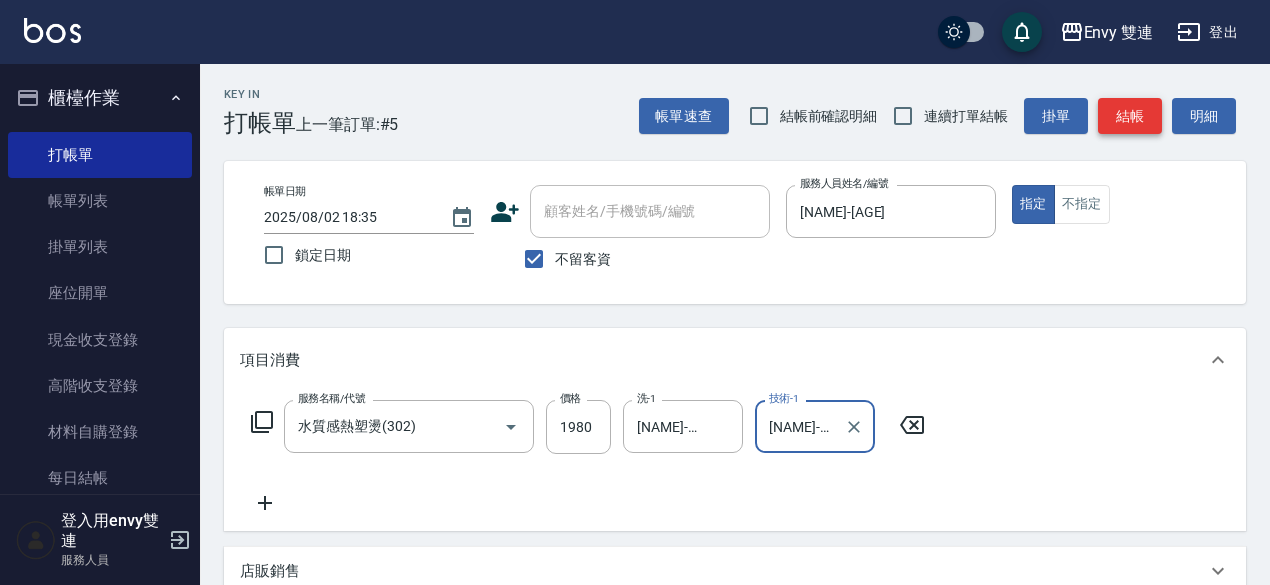 type on "[NAME]-[AGE]" 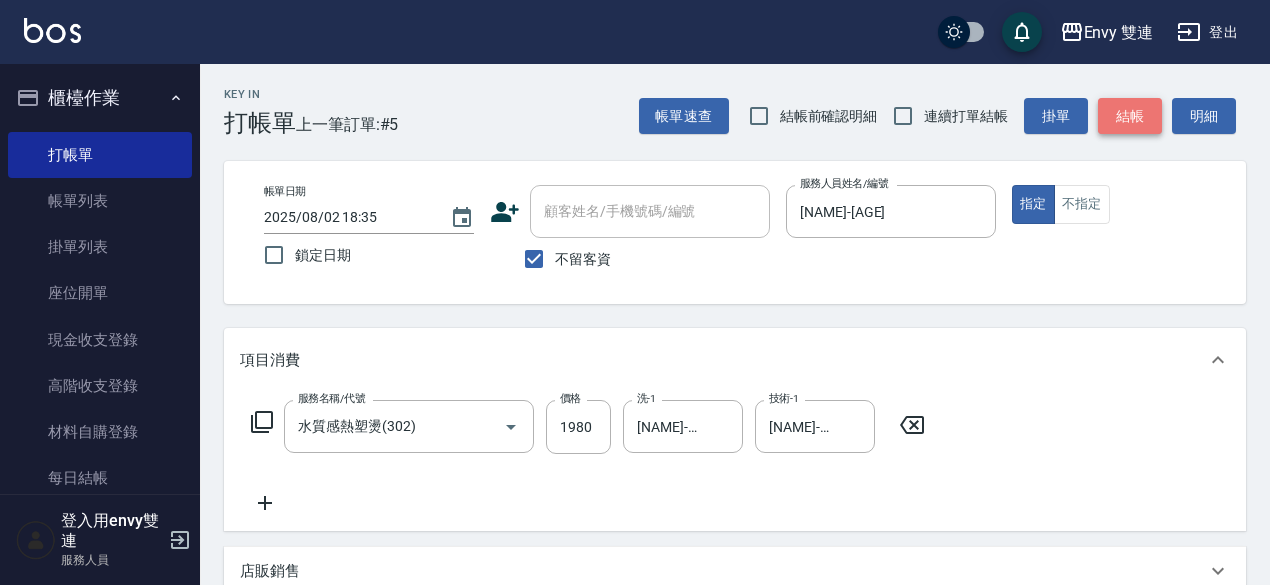 click on "結帳" at bounding box center [1130, 116] 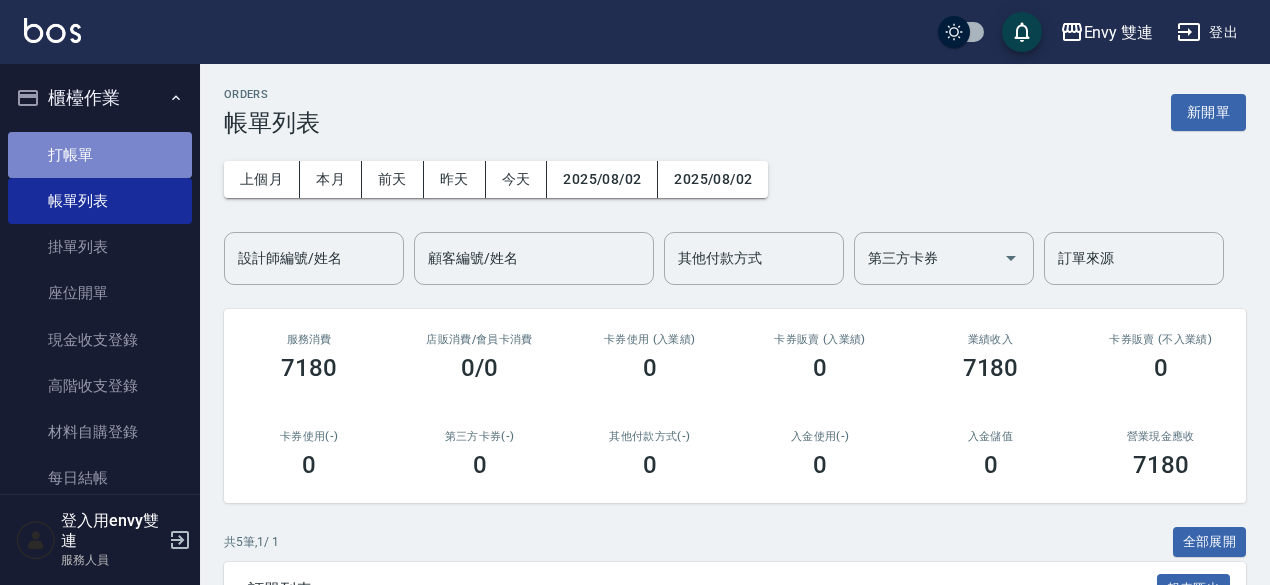 click on "打帳單" at bounding box center (100, 155) 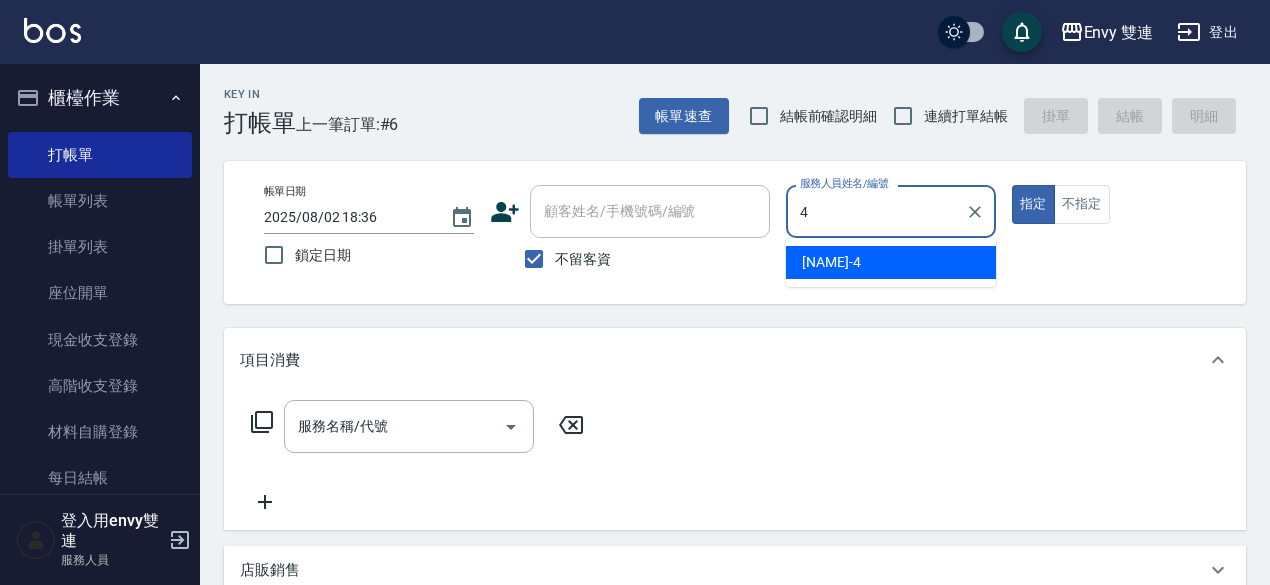 type on "[NAME]-[AGE]" 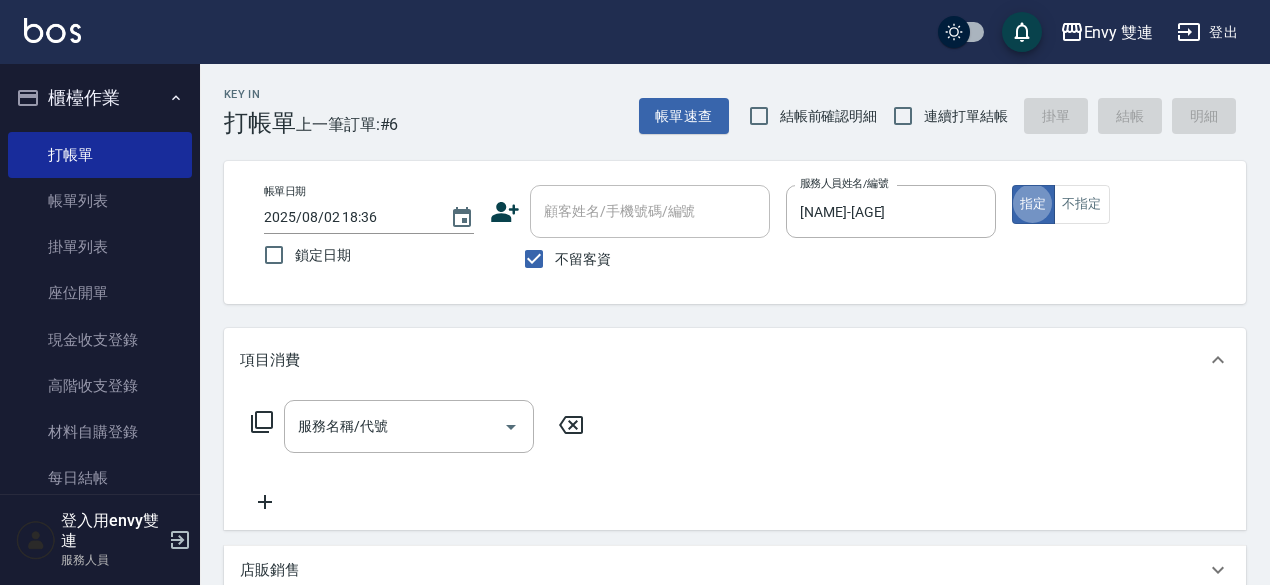 type on "true" 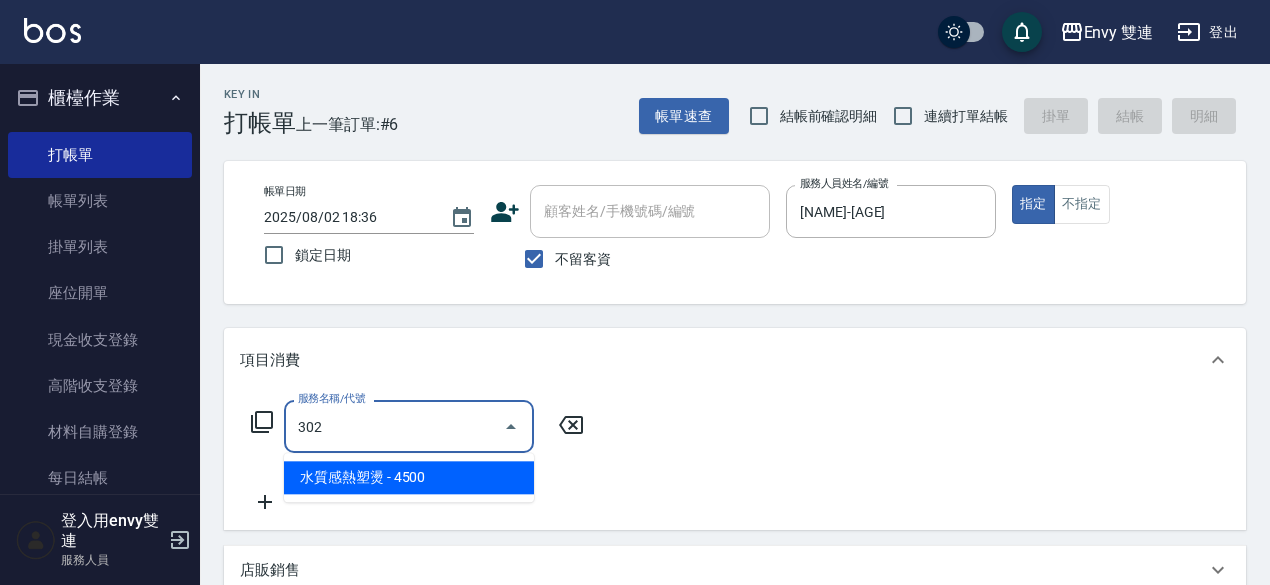 type on "水質感熱塑燙(302)" 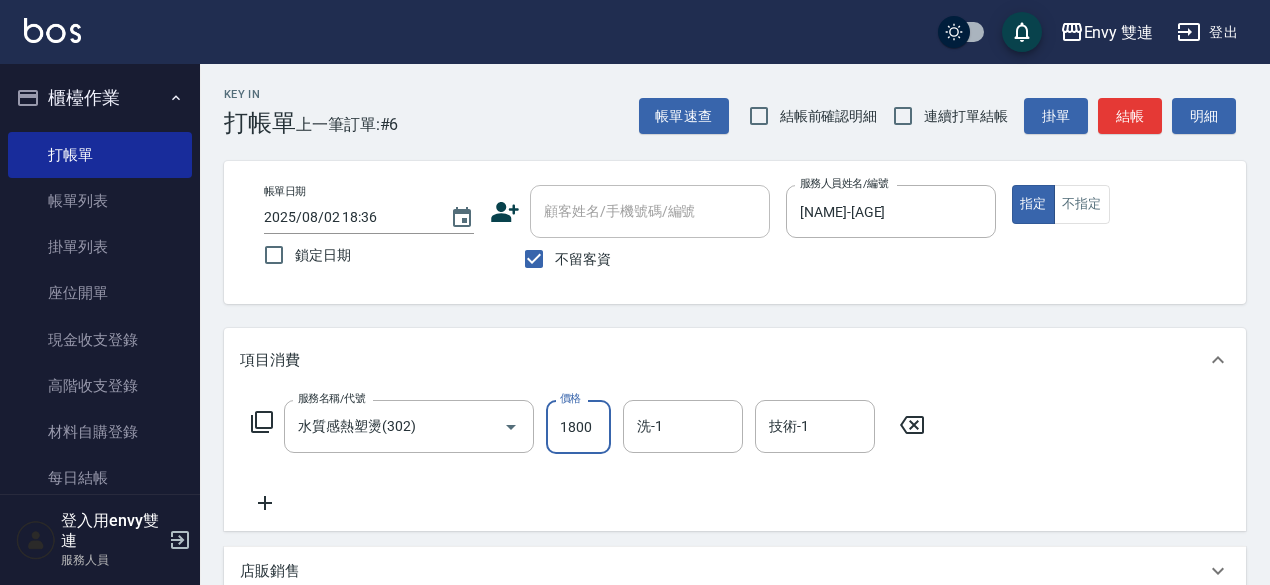 type on "1800" 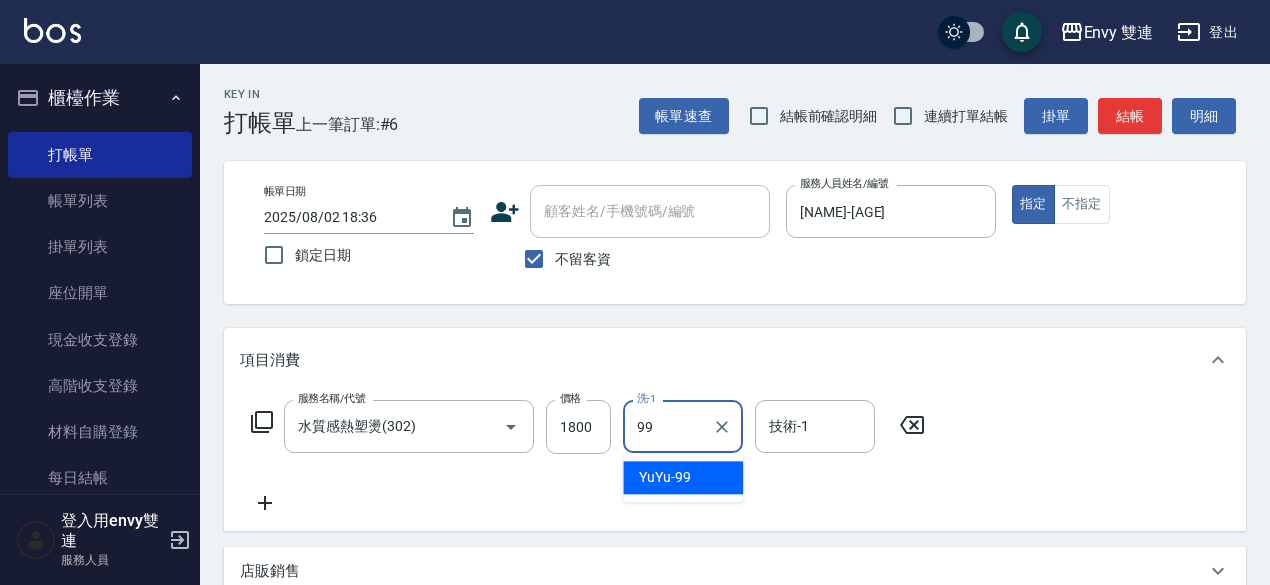 type on "[NAME]-[AGE]" 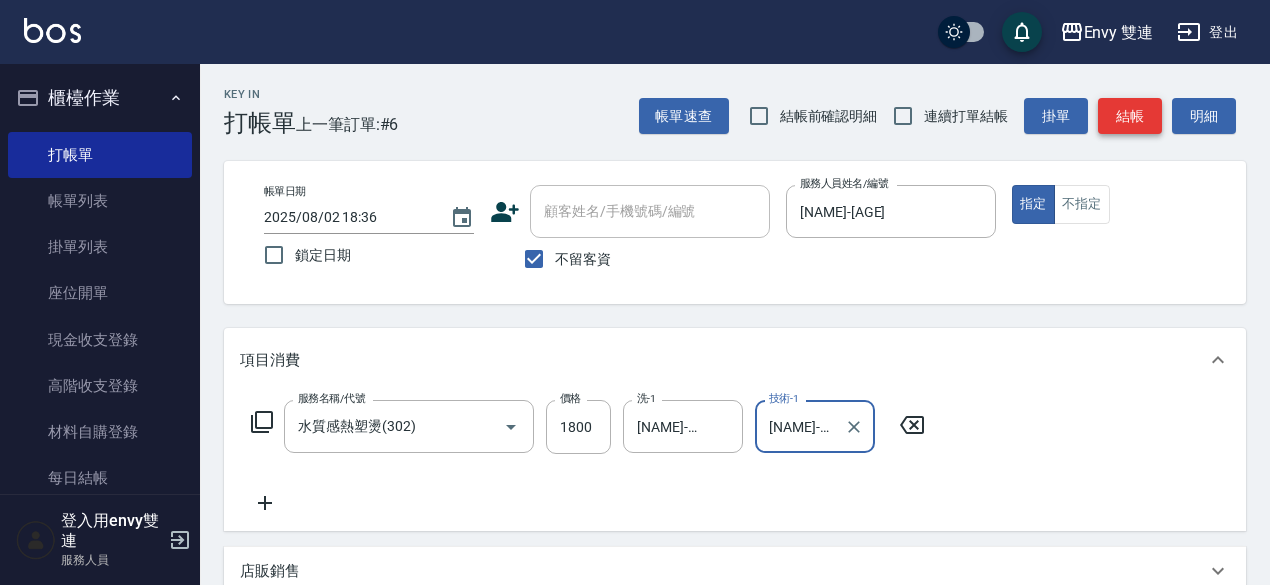 type on "[NAME]-[AGE]" 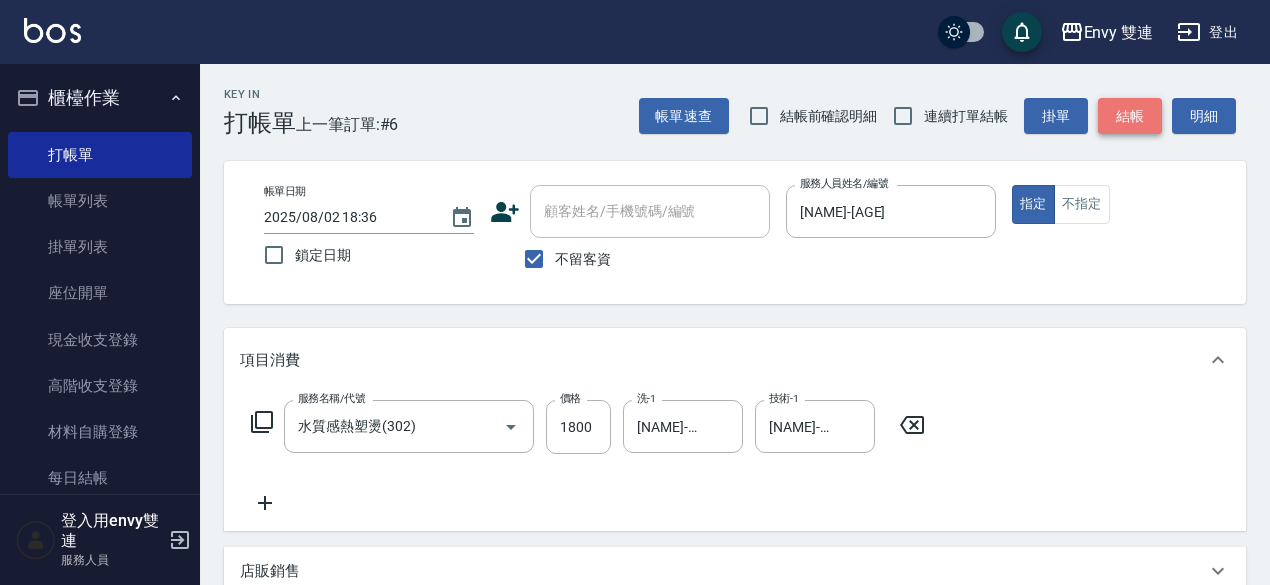 click on "結帳" at bounding box center [1130, 116] 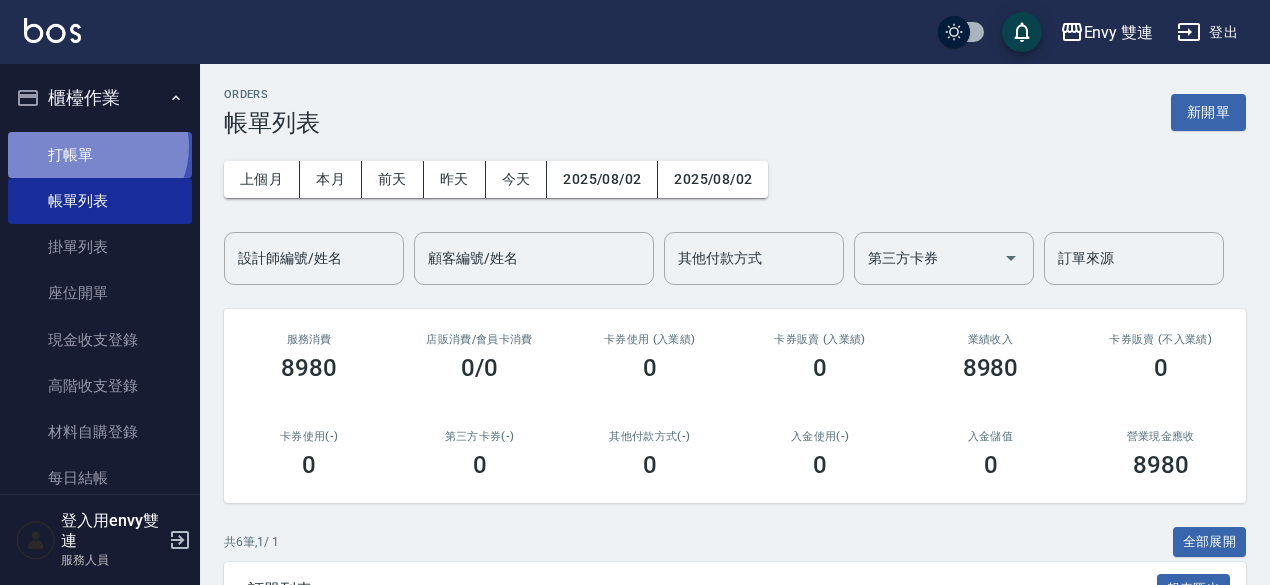 click on "打帳單" at bounding box center (100, 155) 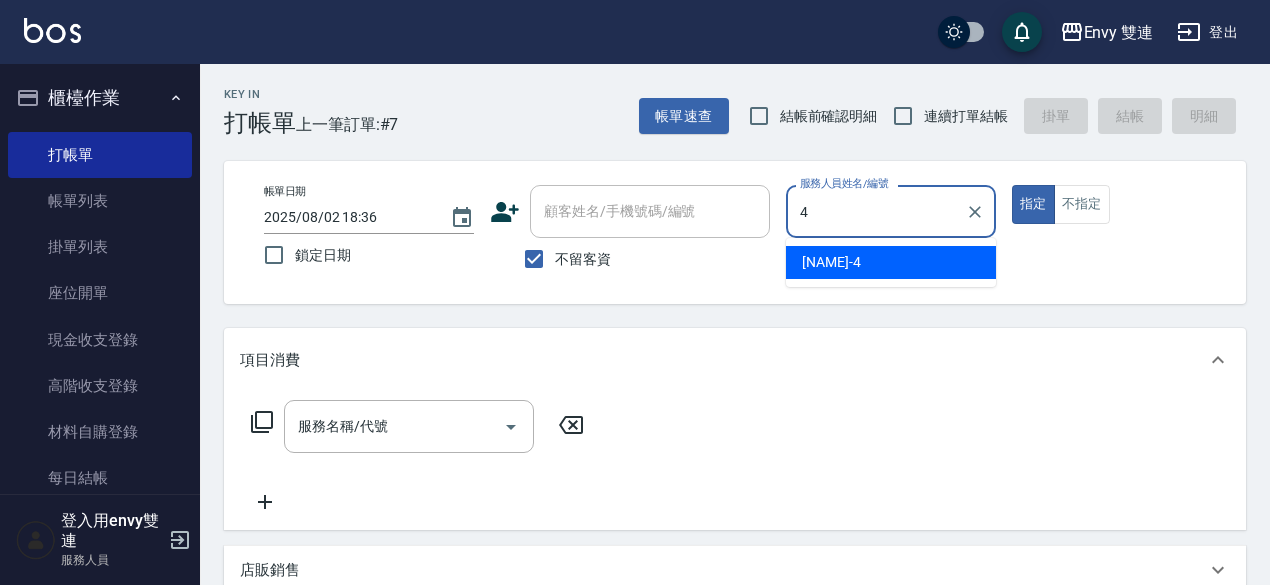 type on "[NAME]-[AGE]" 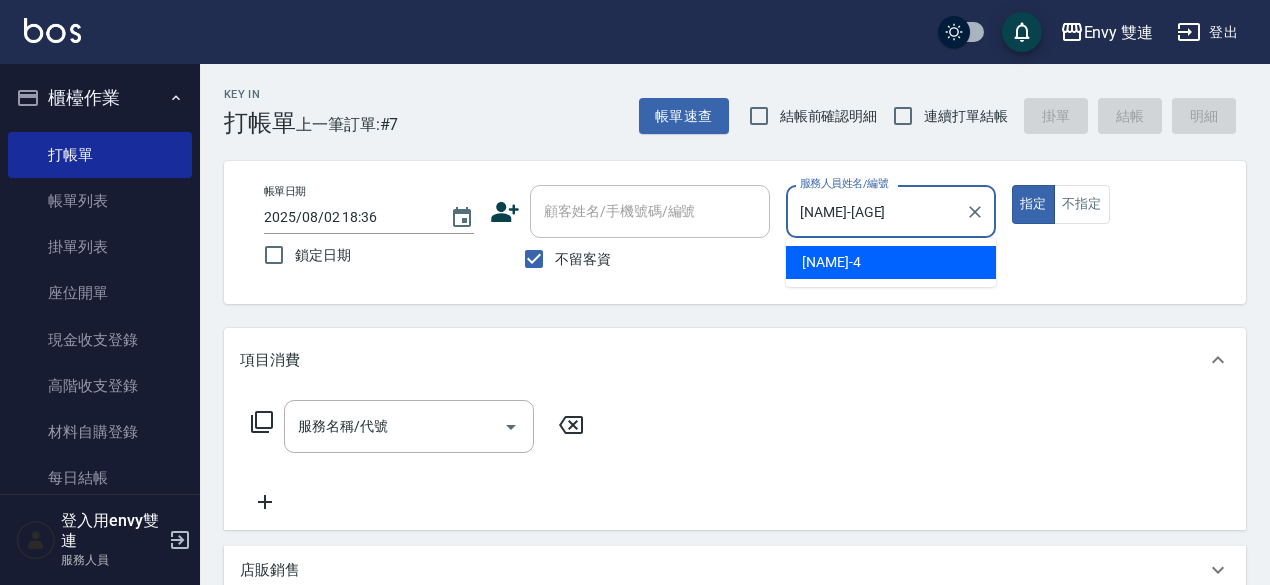 type on "true" 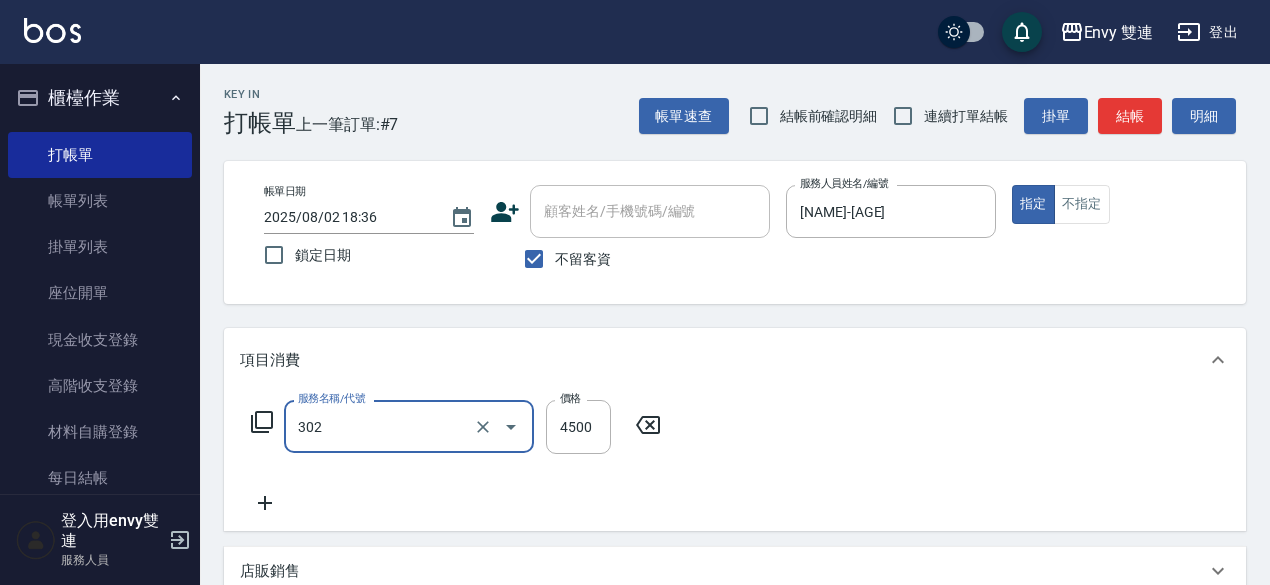 type on "水質感熱塑燙(302)" 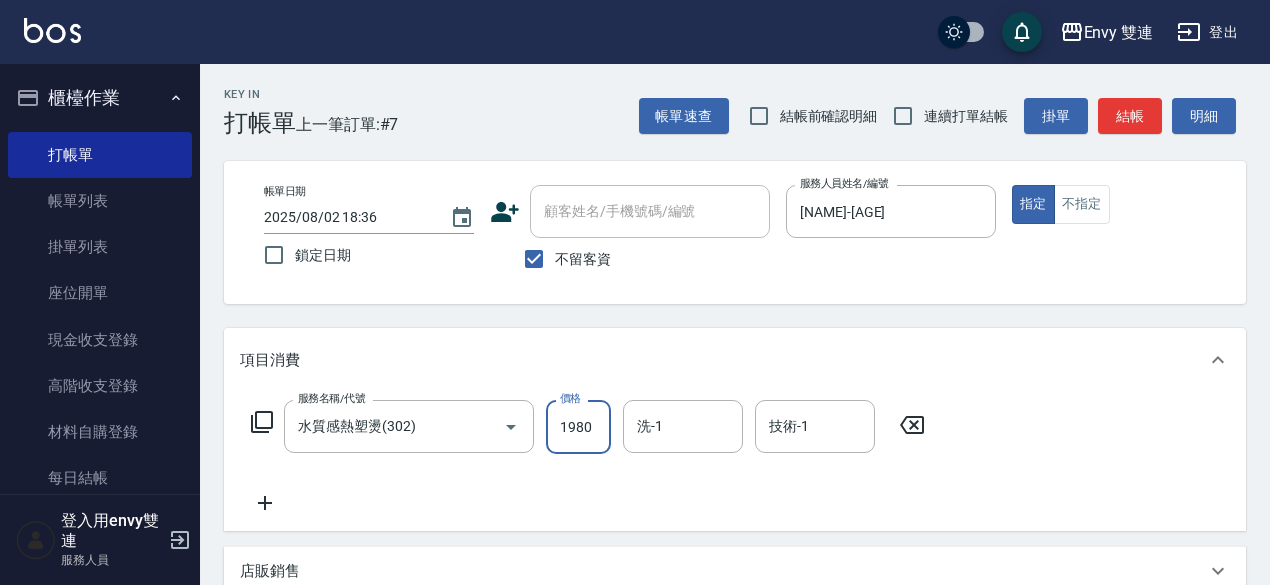type on "1980" 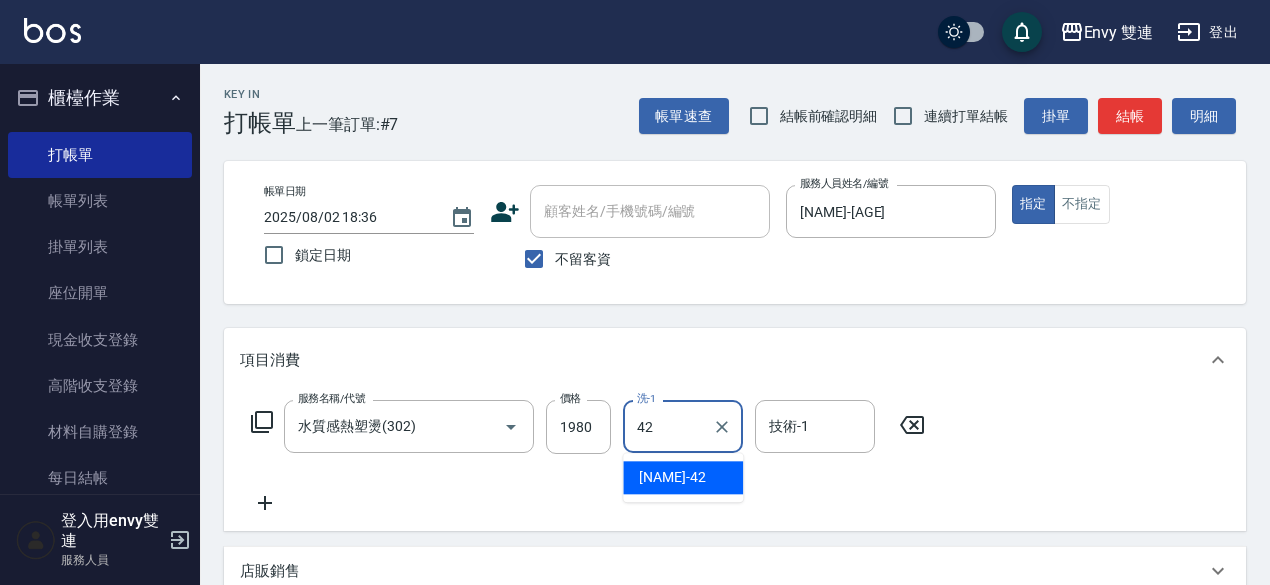 type on "[NAME]-[AGE]" 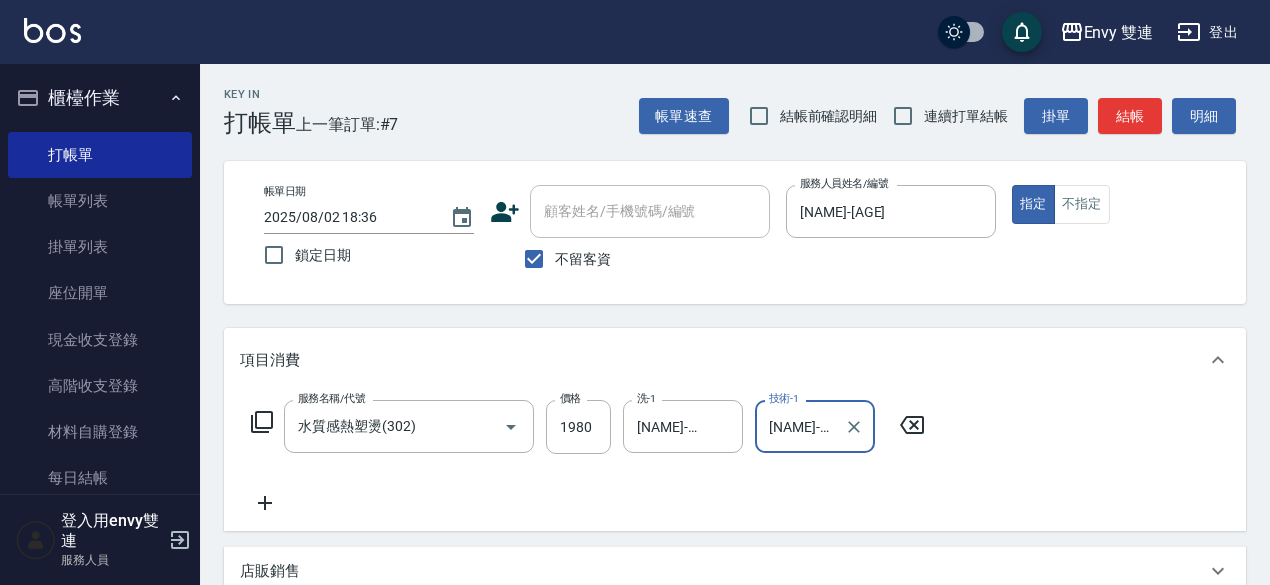 type on "[NAME]-[AGE]" 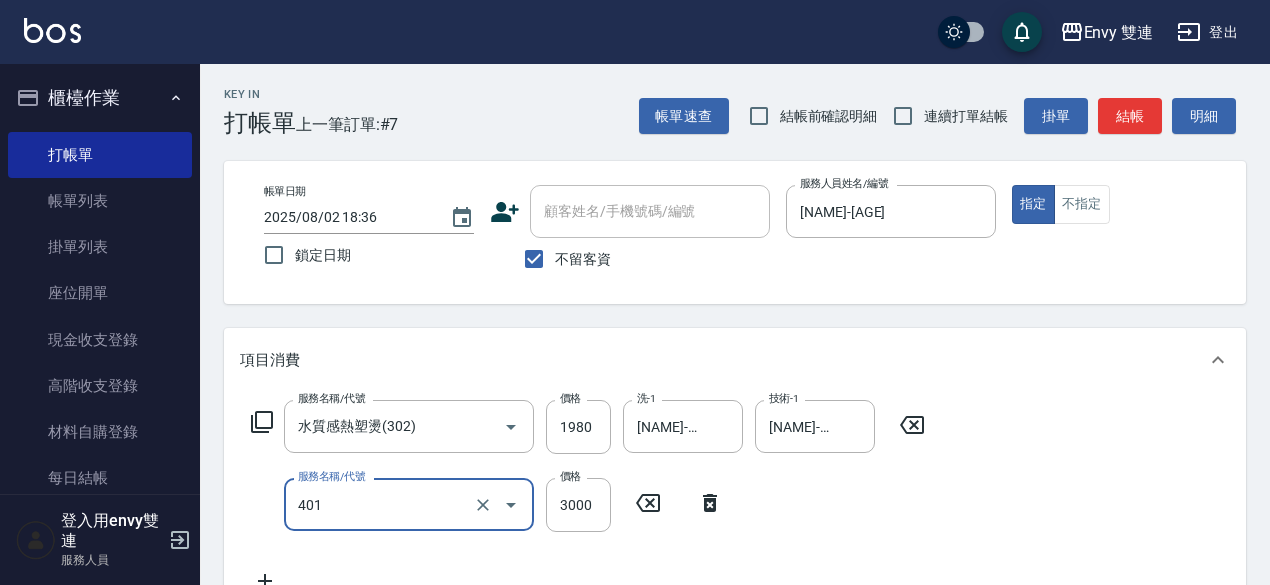 type on "染髮(401)" 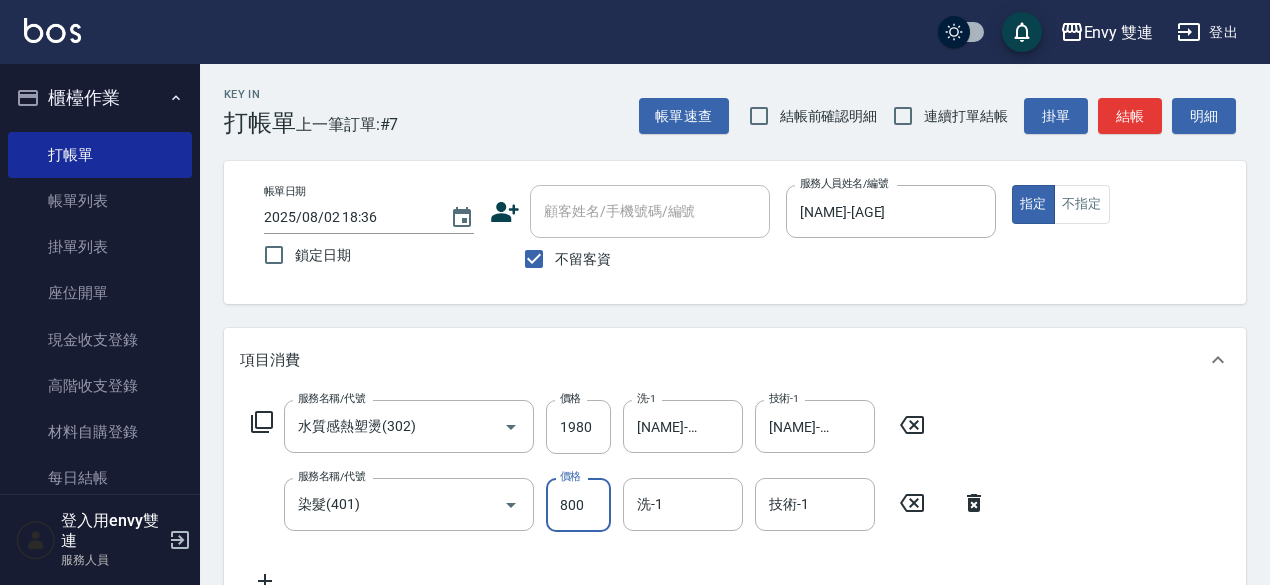 type on "800" 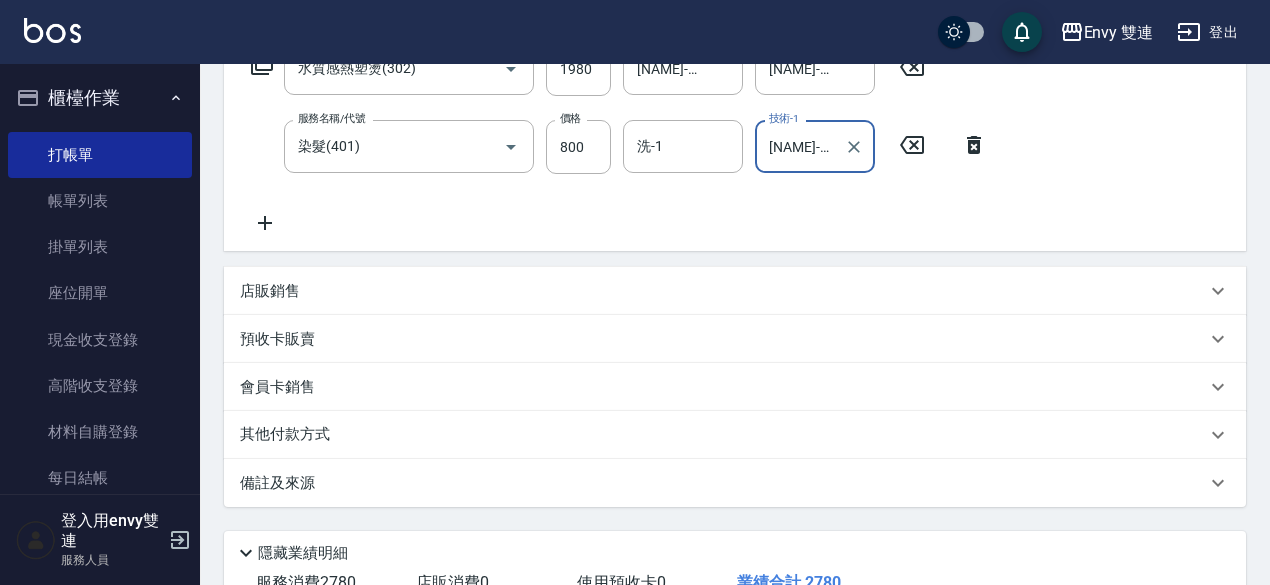 scroll, scrollTop: 504, scrollLeft: 0, axis: vertical 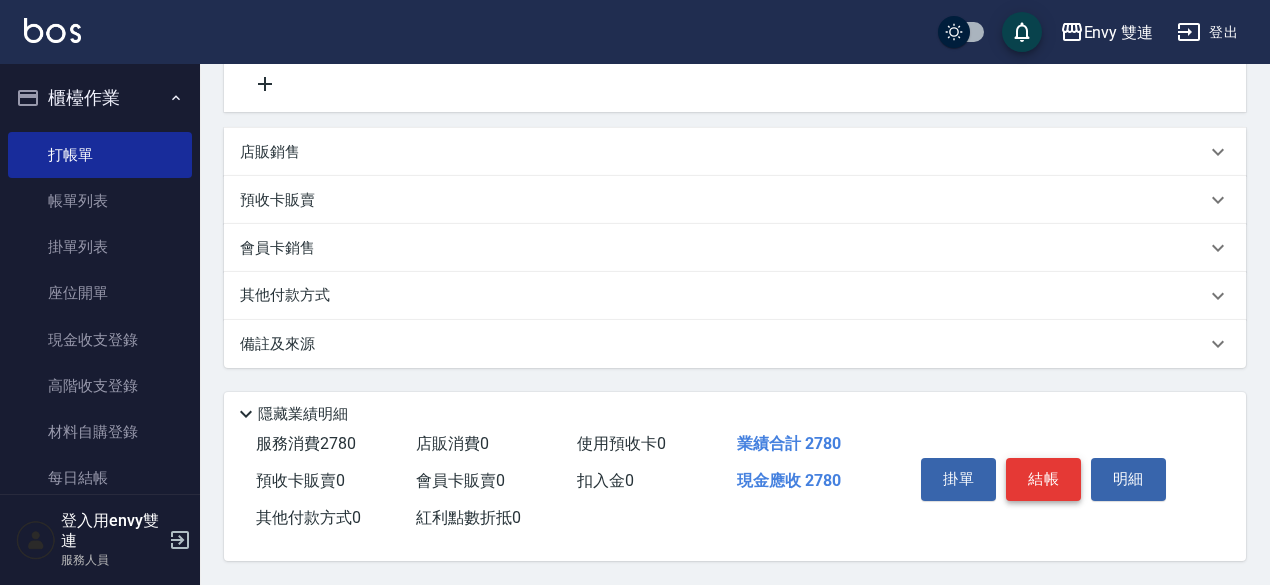 type on "[NAME]-[AGE]" 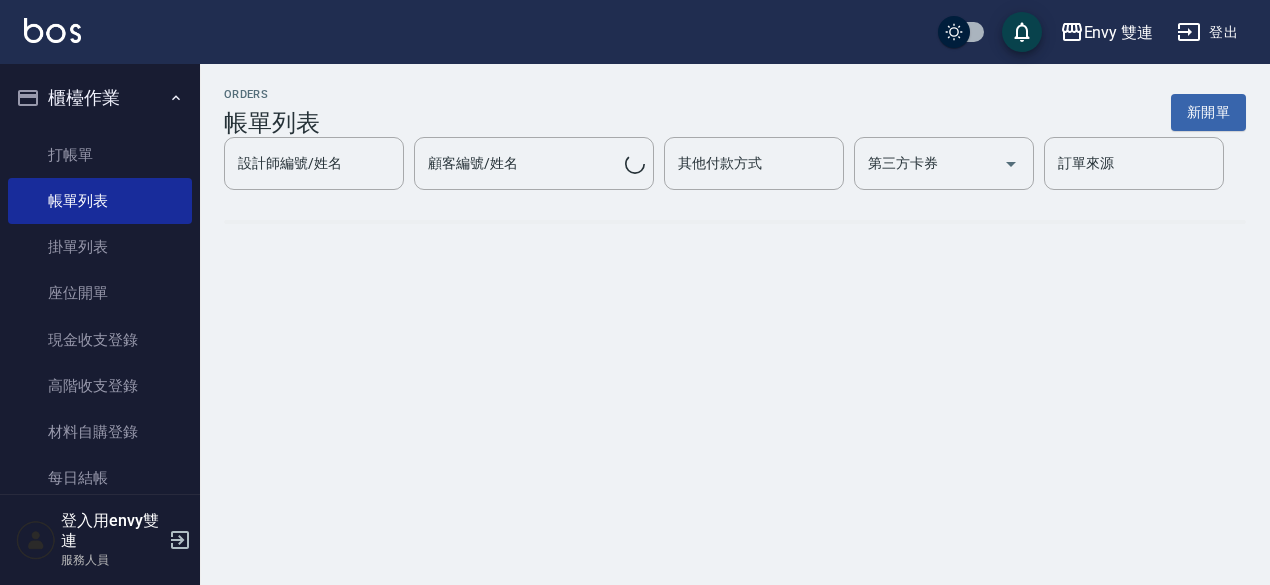 scroll, scrollTop: 0, scrollLeft: 0, axis: both 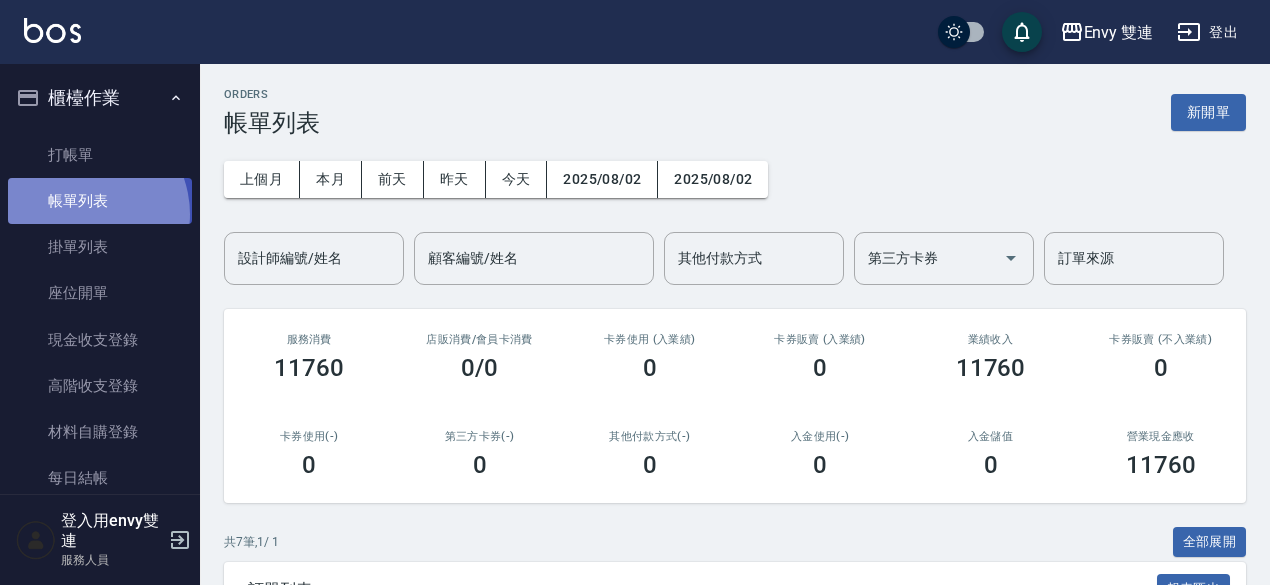 click on "帳單列表" at bounding box center (100, 201) 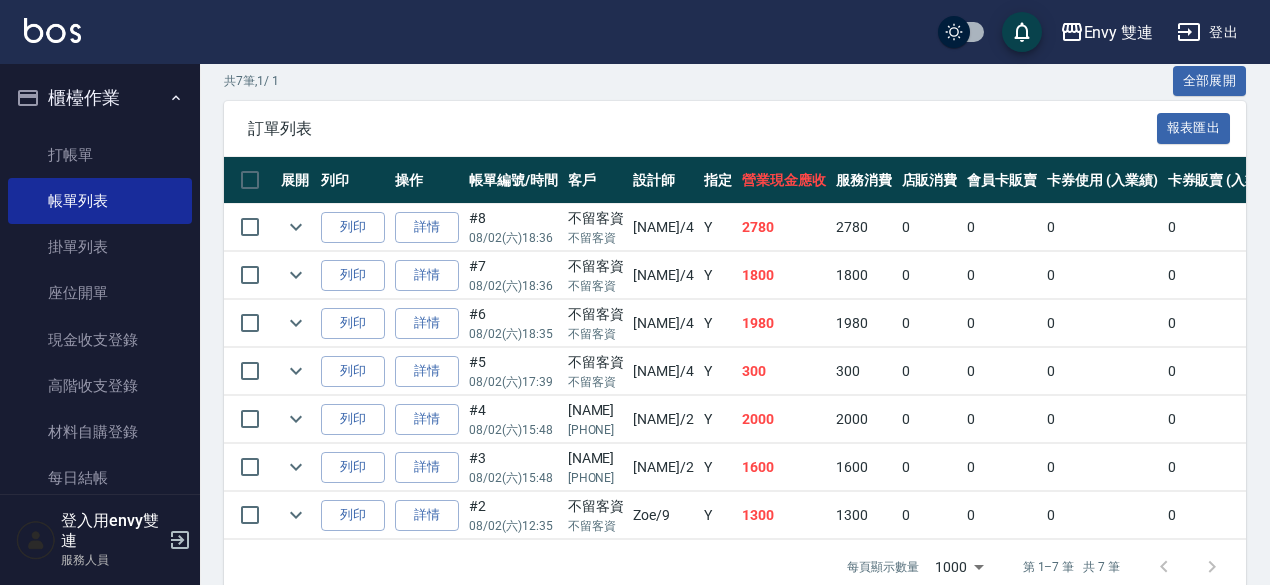scroll, scrollTop: 462, scrollLeft: 0, axis: vertical 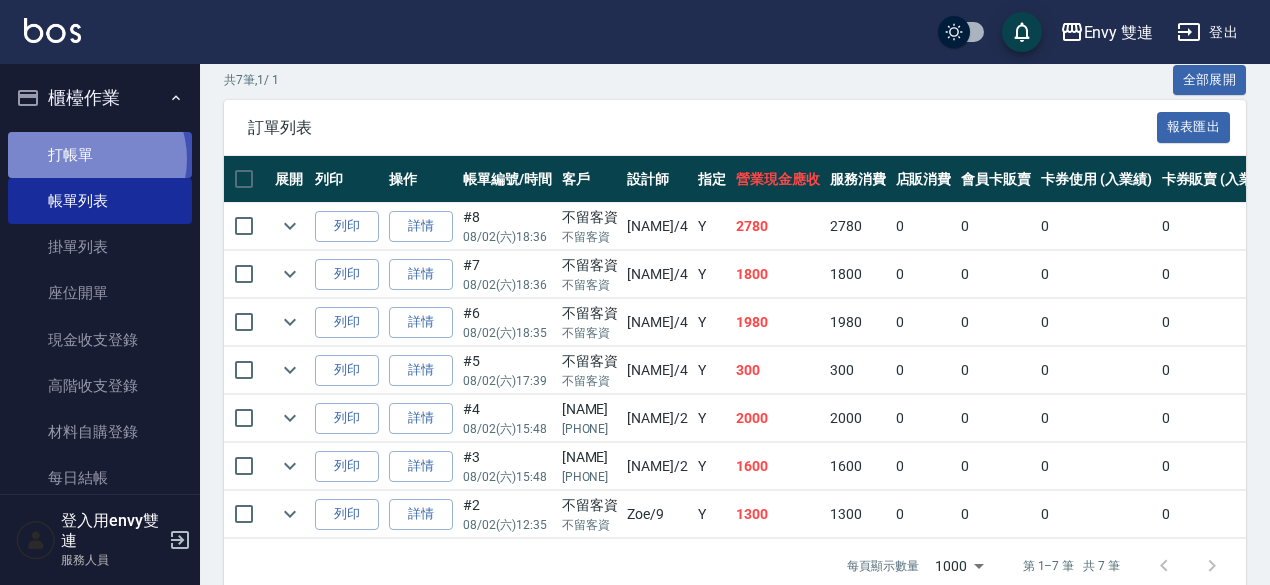 click on "打帳單" at bounding box center (100, 155) 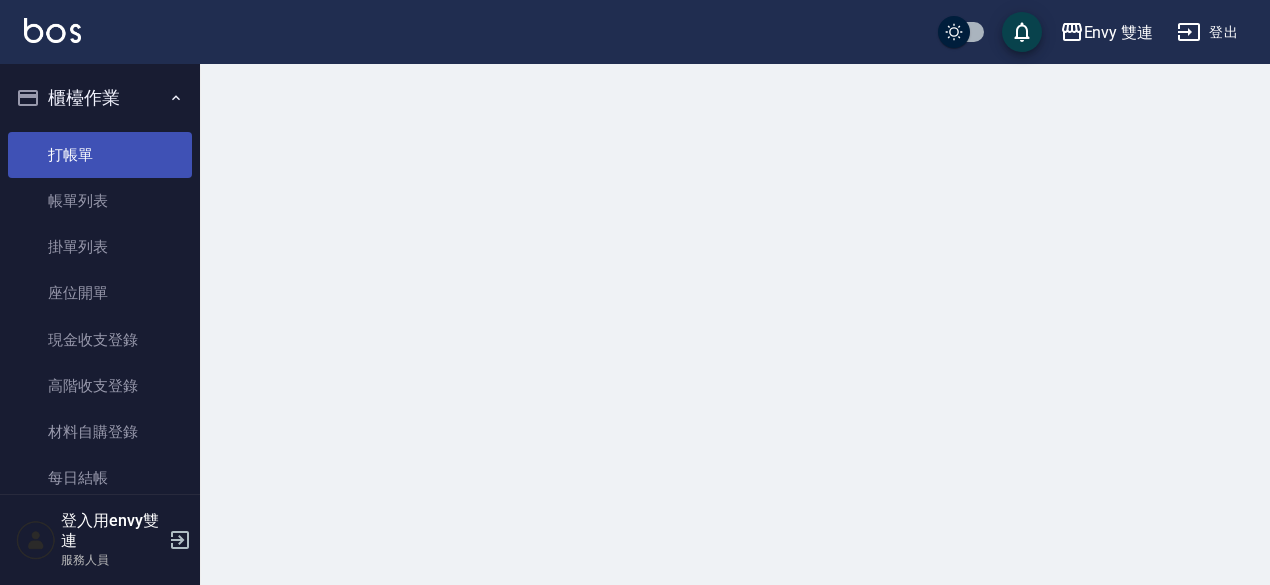 scroll, scrollTop: 0, scrollLeft: 0, axis: both 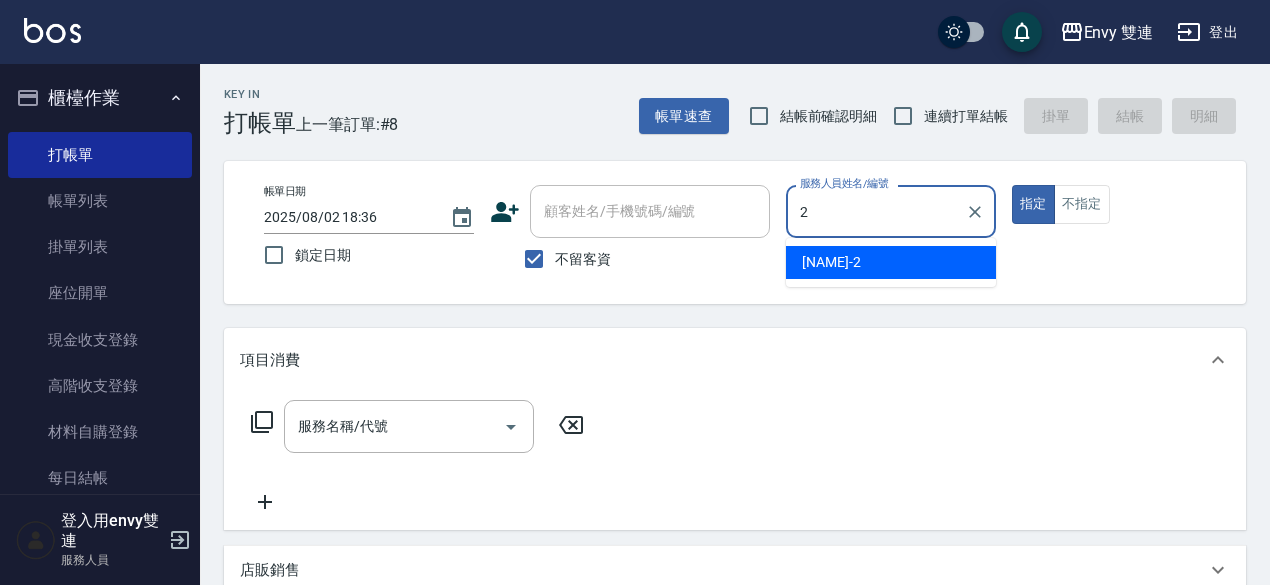 type on "[NAME]-[AGE]" 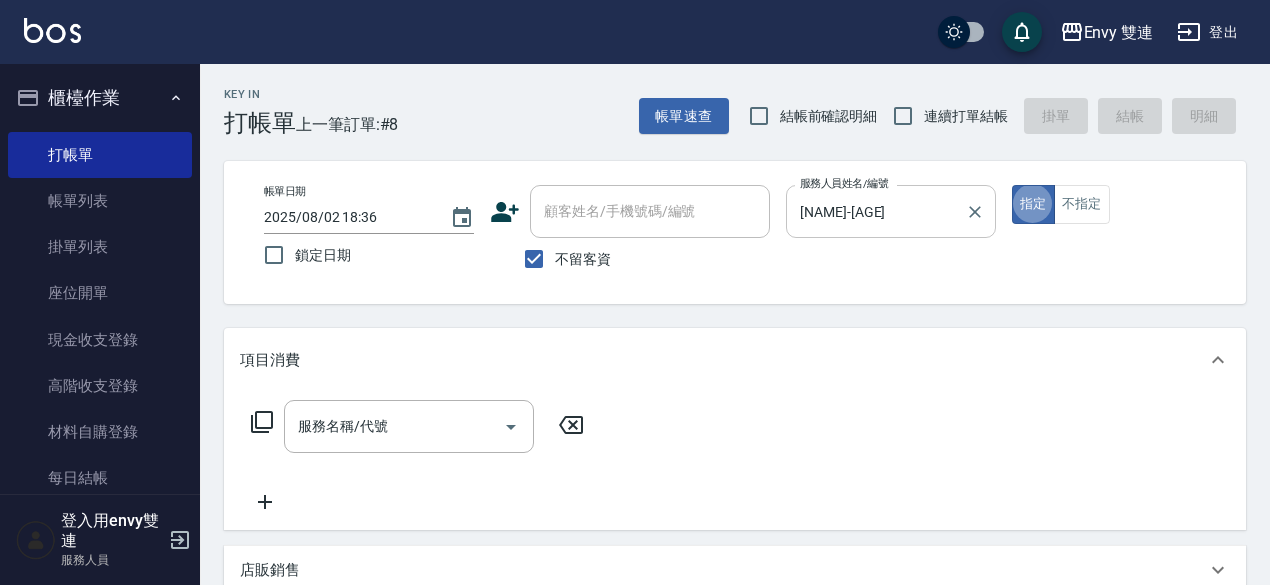 type on "true" 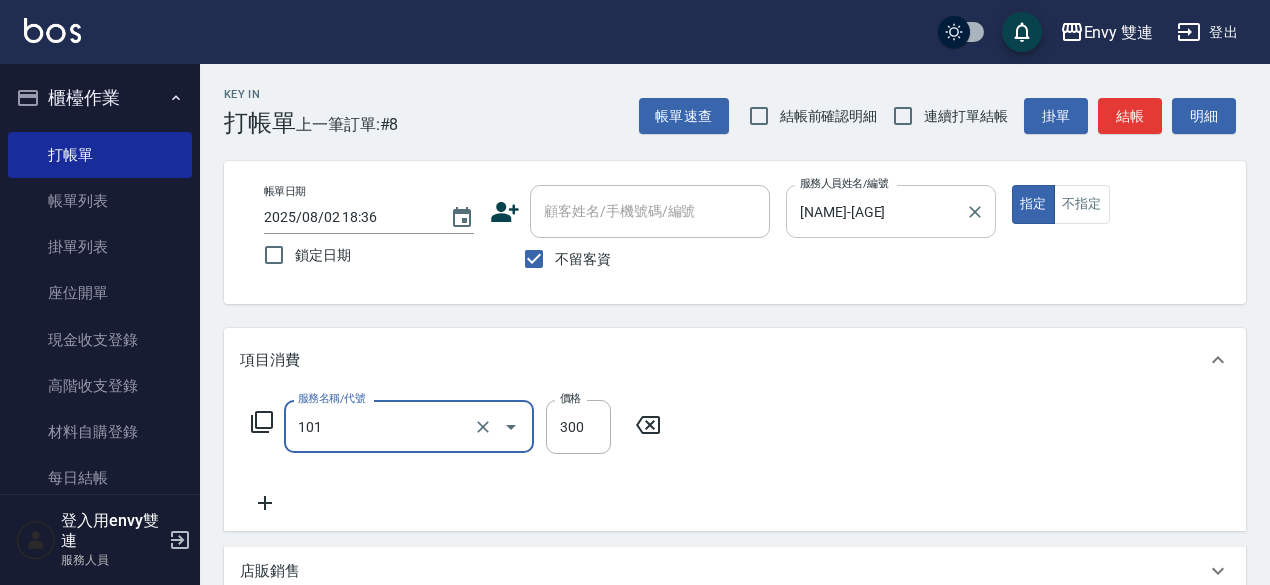 type on "洗髮(101)" 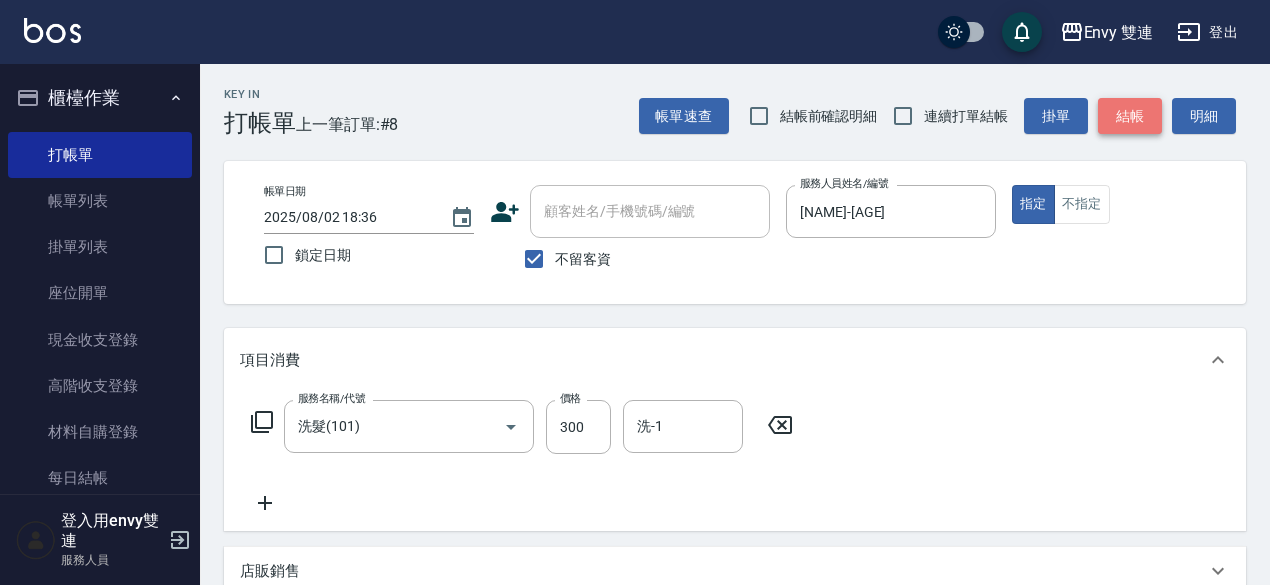 click on "結帳" at bounding box center [1130, 116] 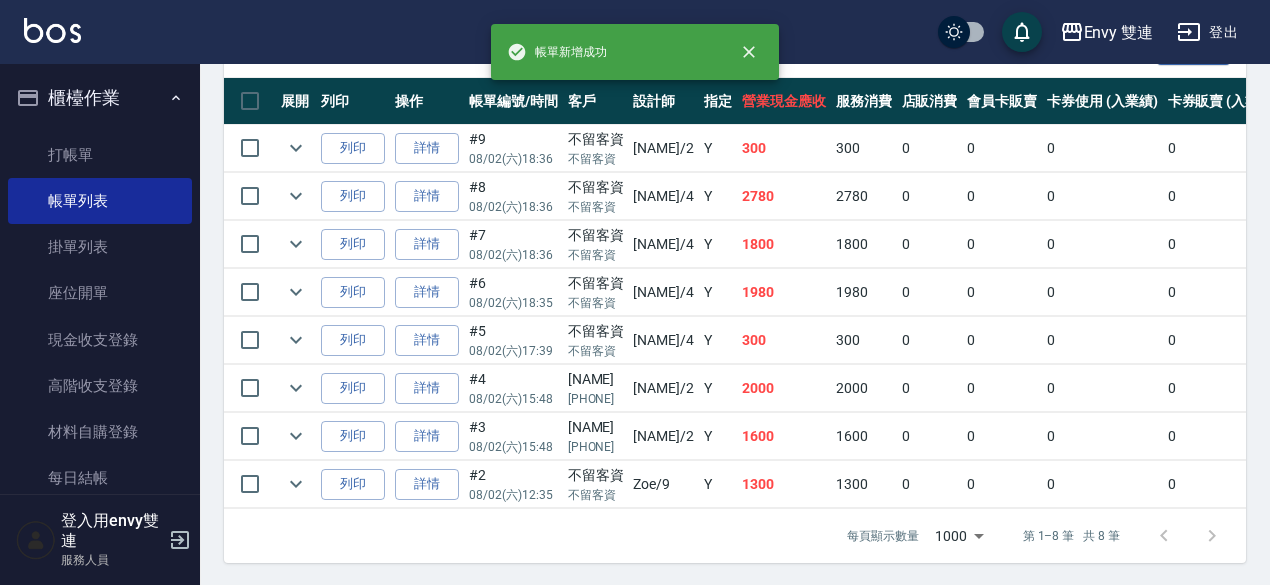 scroll, scrollTop: 544, scrollLeft: 0, axis: vertical 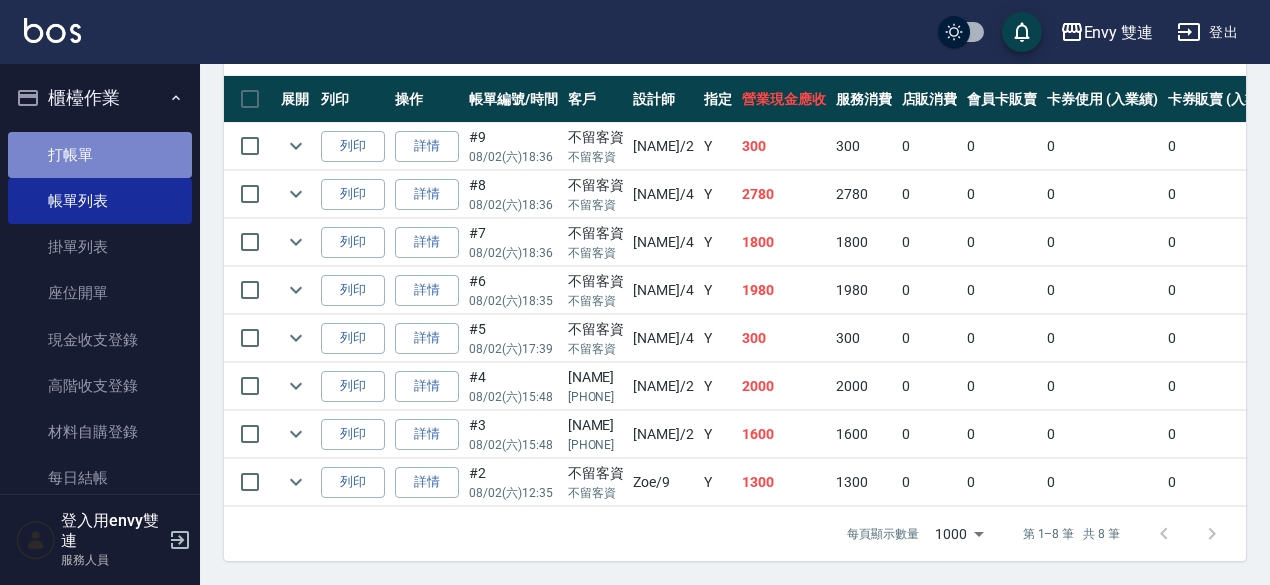 click on "打帳單" at bounding box center [100, 155] 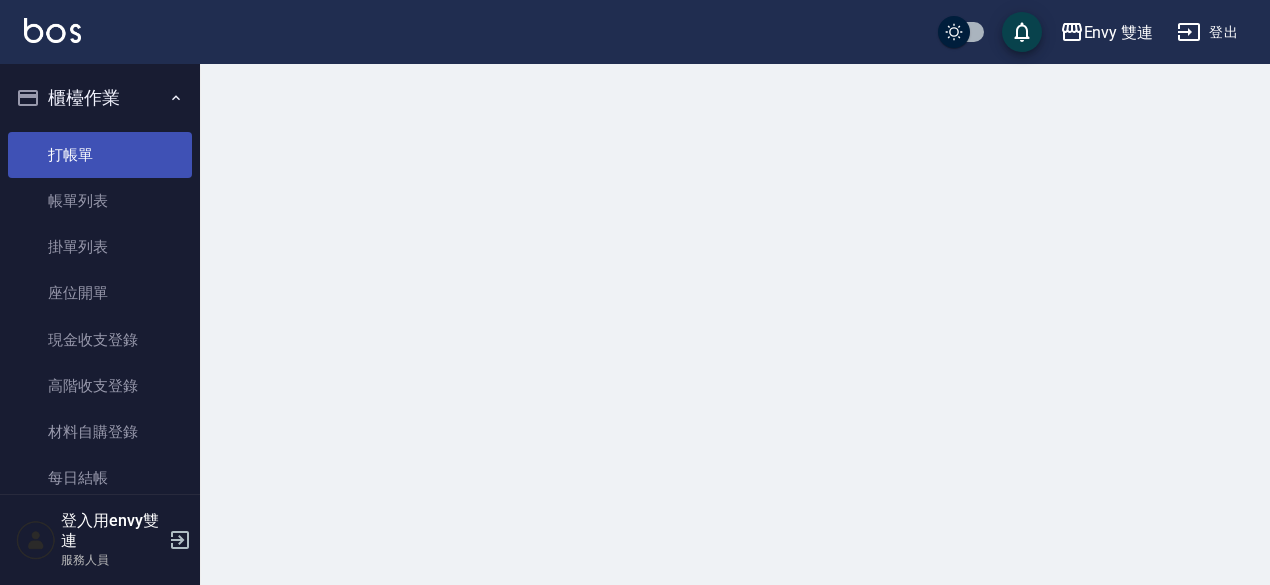 scroll, scrollTop: 0, scrollLeft: 0, axis: both 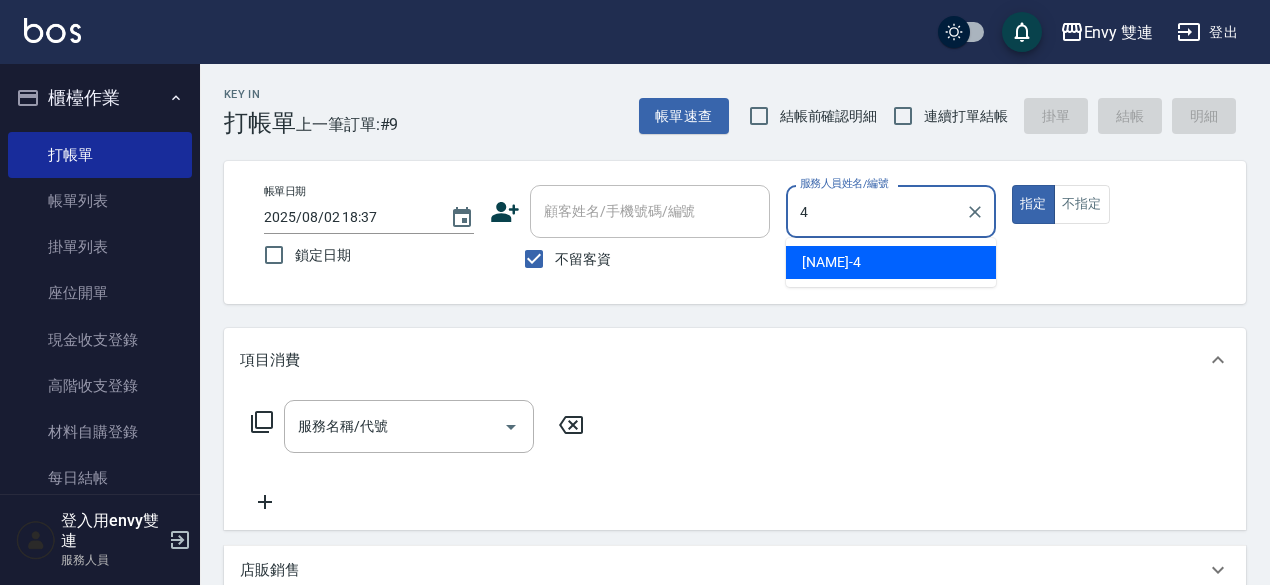 type on "[NAME]-[AGE]" 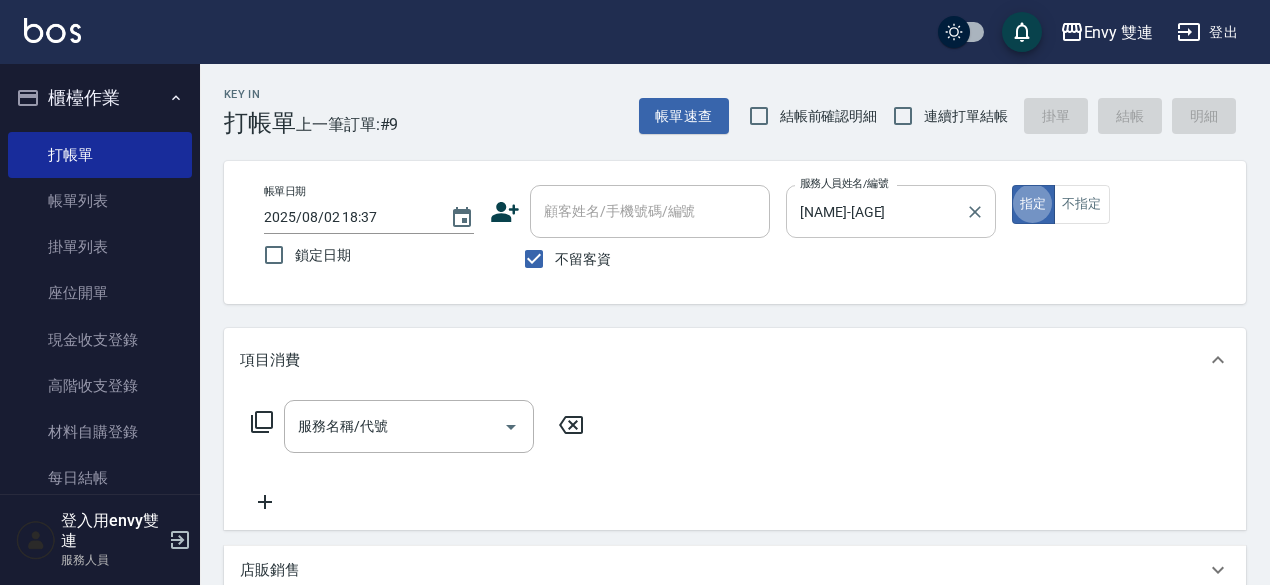 type on "true" 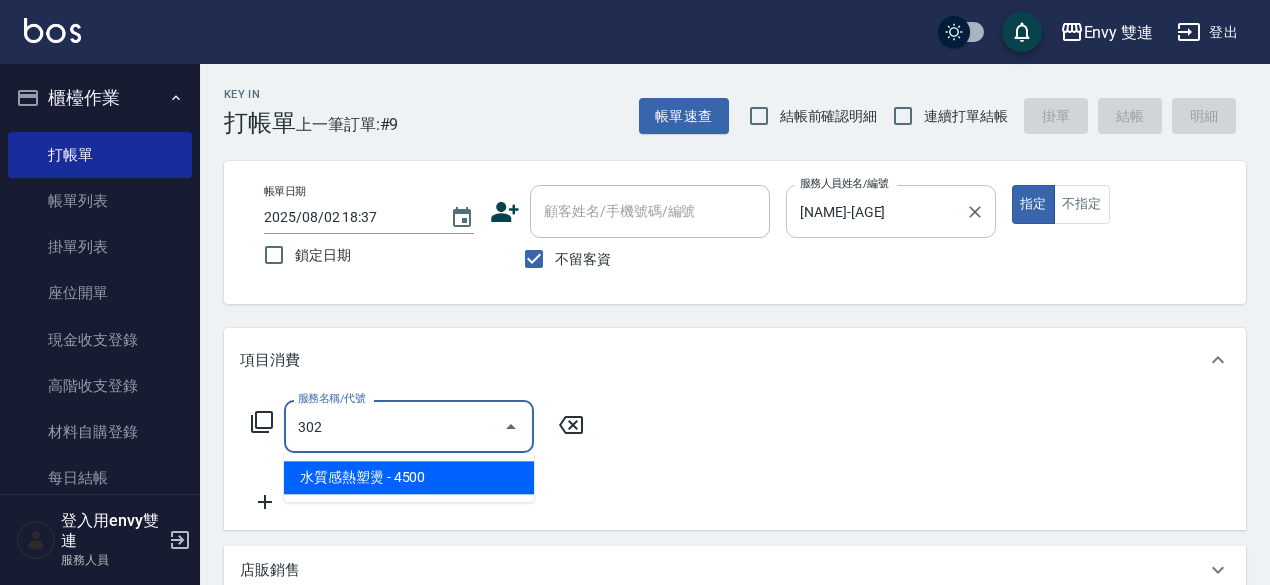 type on "水質感熱塑燙(302)" 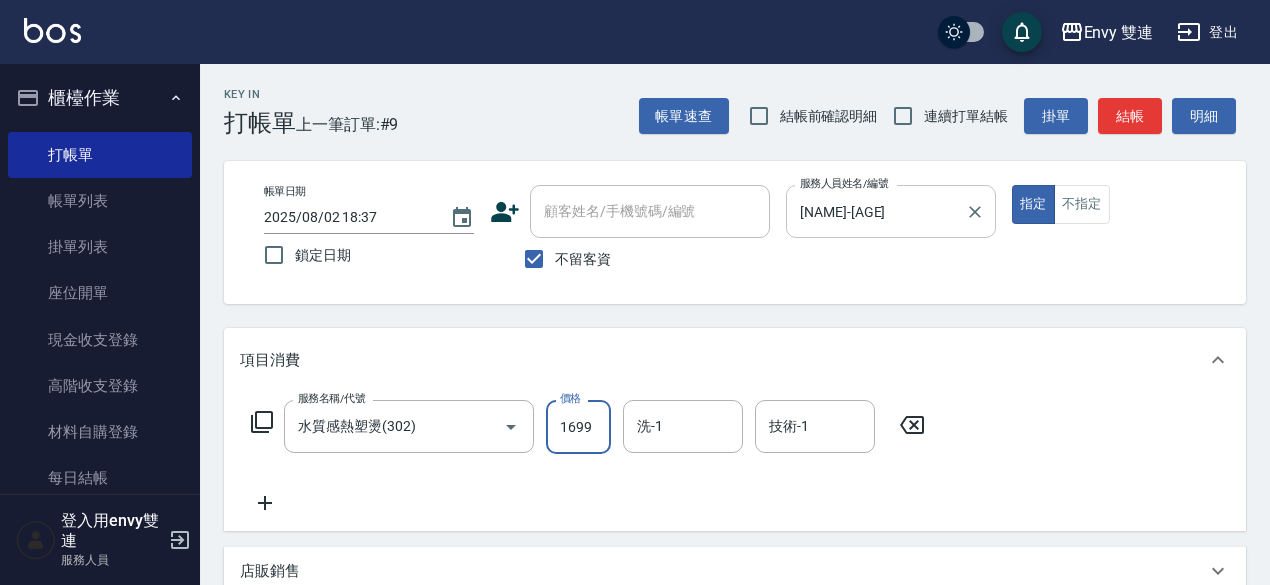type on "1699" 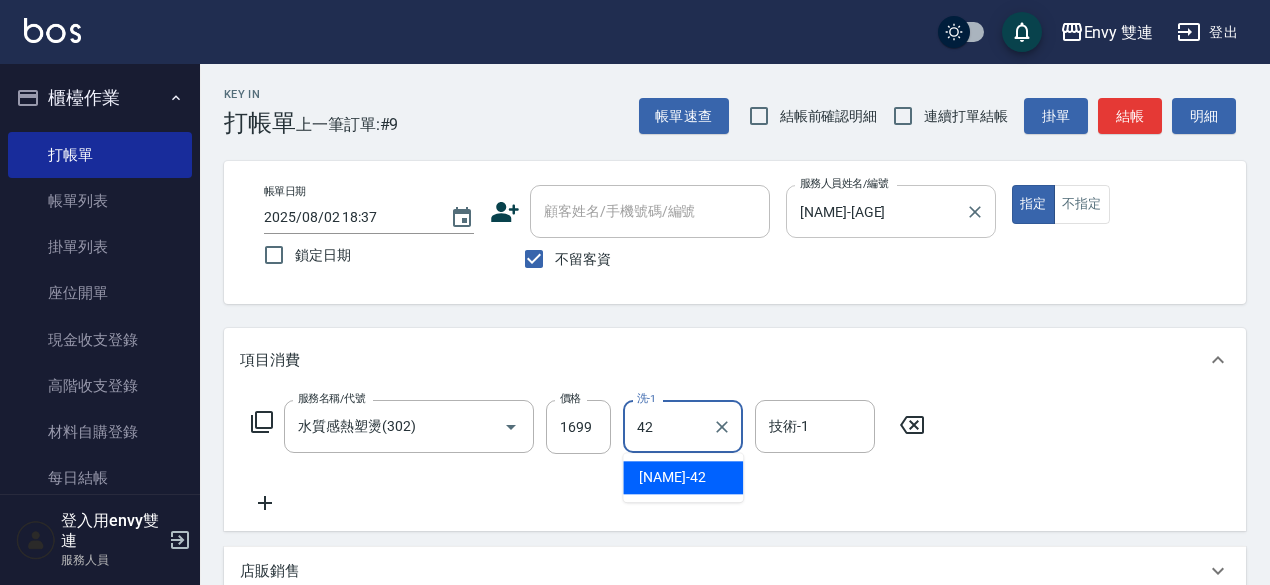 type on "[NAME]-[AGE]" 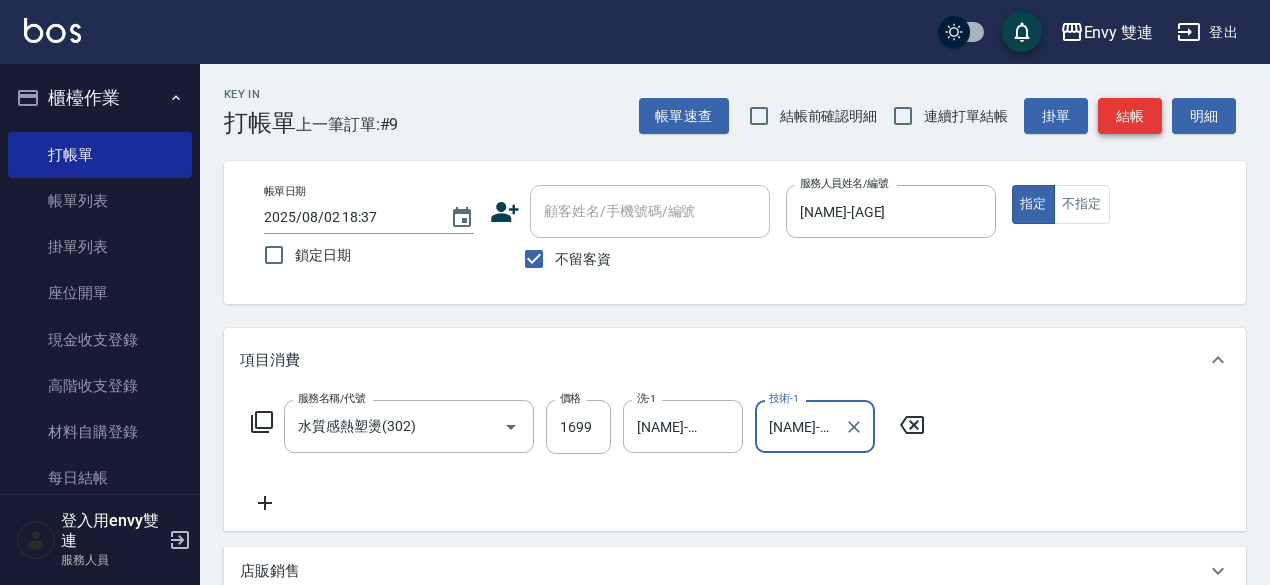 type on "[NAME]-[AGE]" 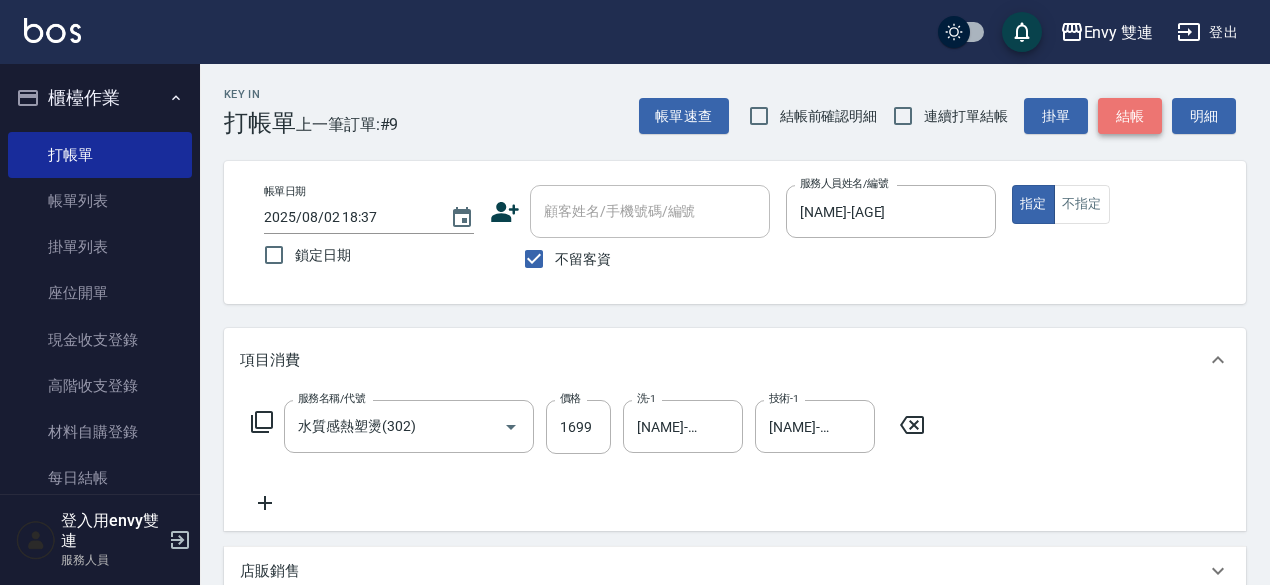 click on "結帳" at bounding box center (1130, 116) 